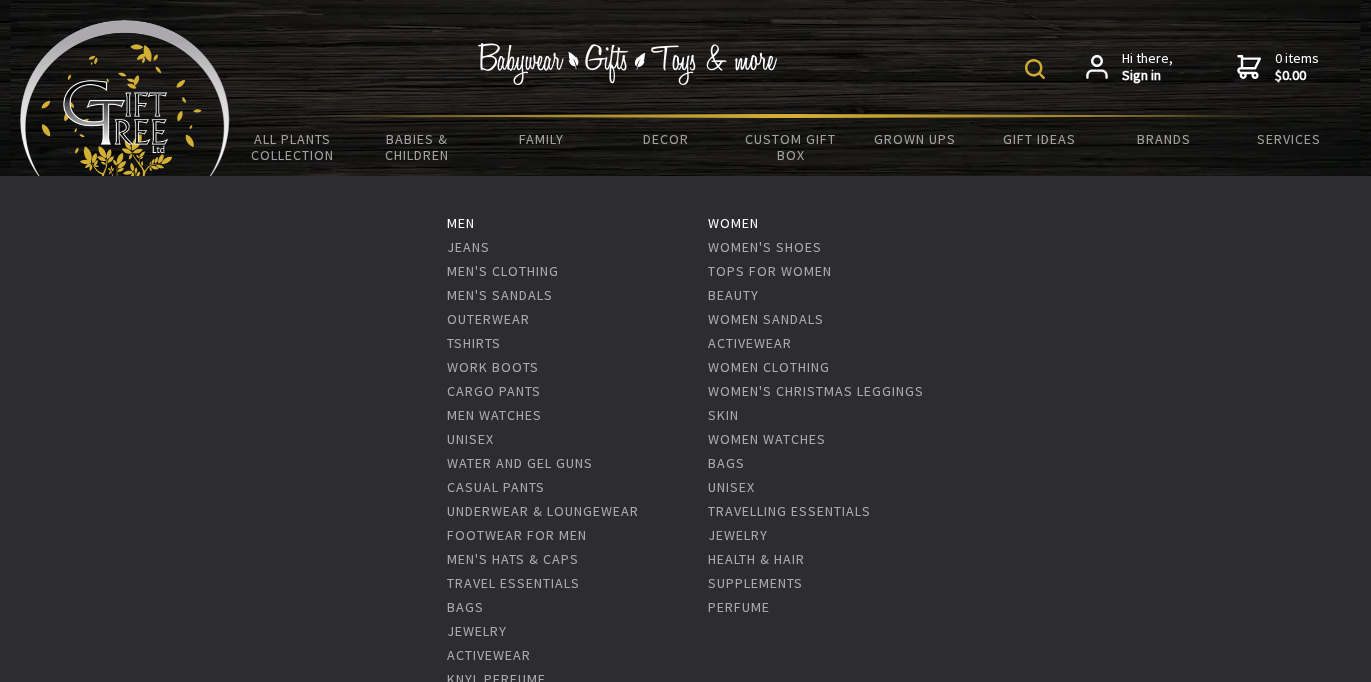 scroll, scrollTop: 56, scrollLeft: 0, axis: vertical 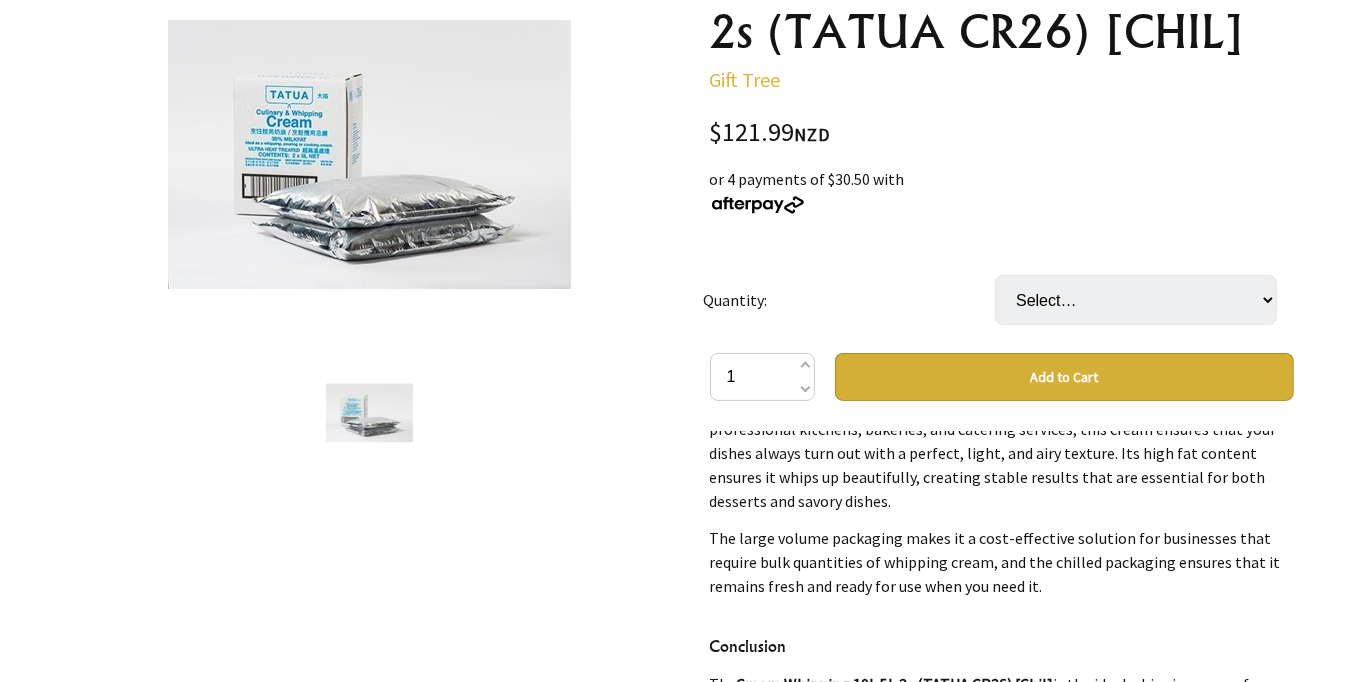 click on "1 /1" at bounding box center (370, 593) 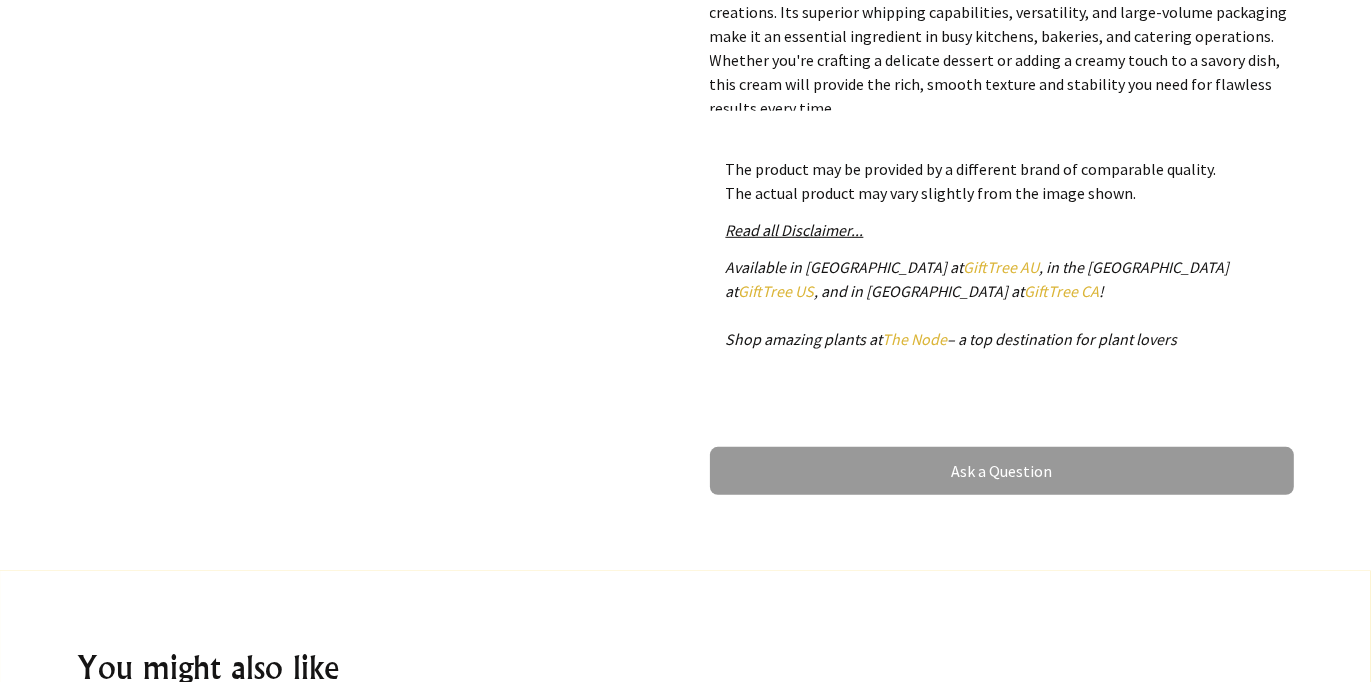 scroll, scrollTop: 1098, scrollLeft: 0, axis: vertical 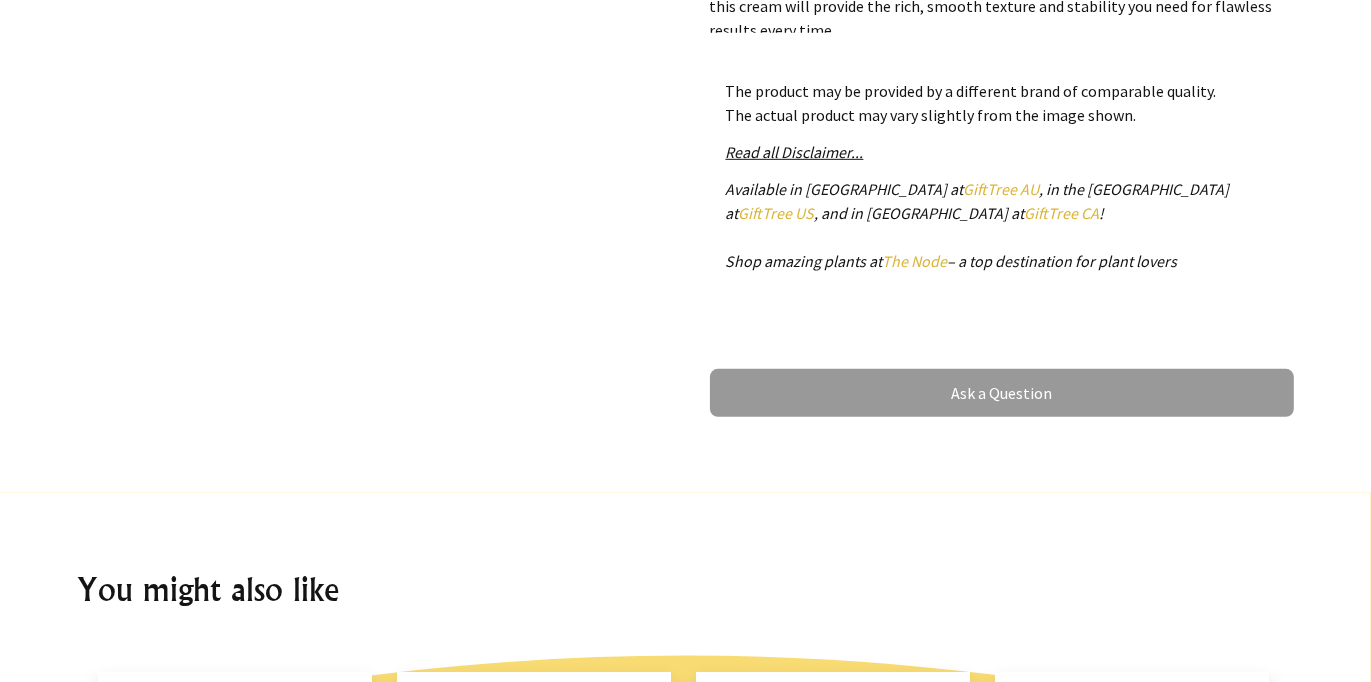click on "The product may be provided by a different brand of comparable quality.
The actual product may vary slightly from the image shown." at bounding box center (1002, 103) 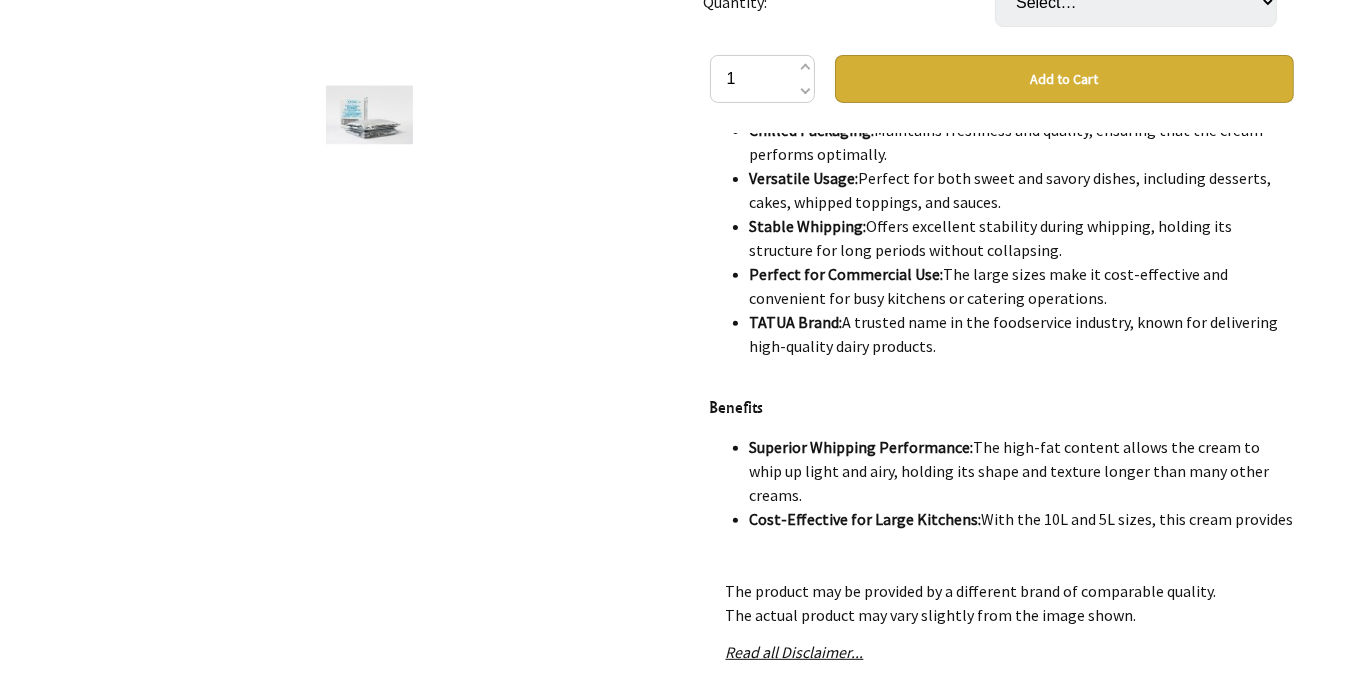 scroll, scrollTop: 651, scrollLeft: 0, axis: vertical 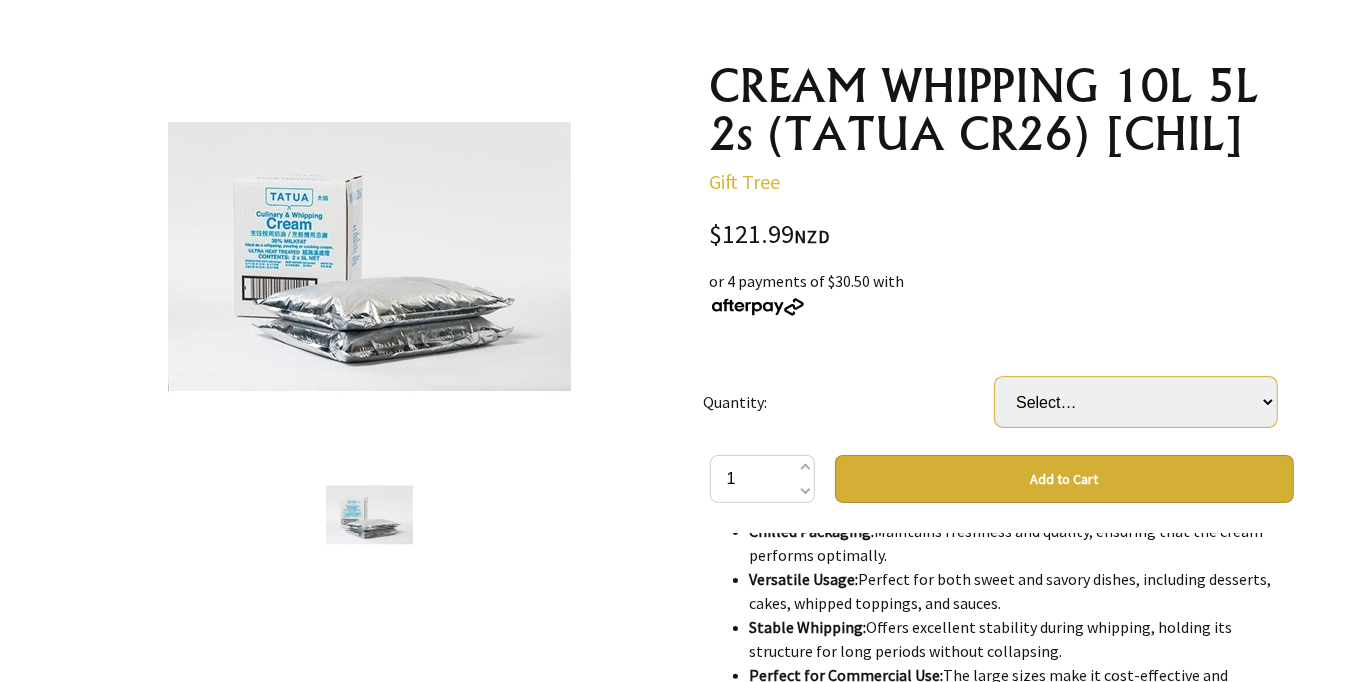 click on "Select…
1 CTN" at bounding box center [1136, 402] 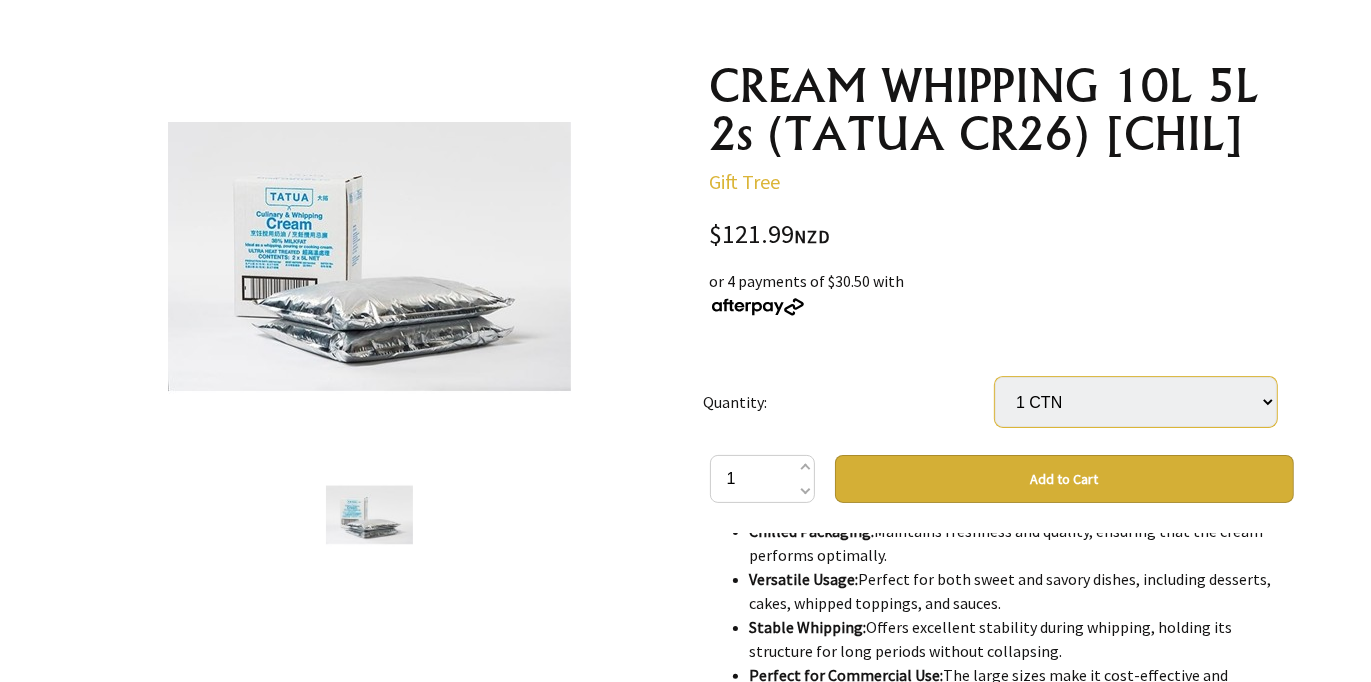 click on "Select…
1 CTN" at bounding box center [1136, 402] 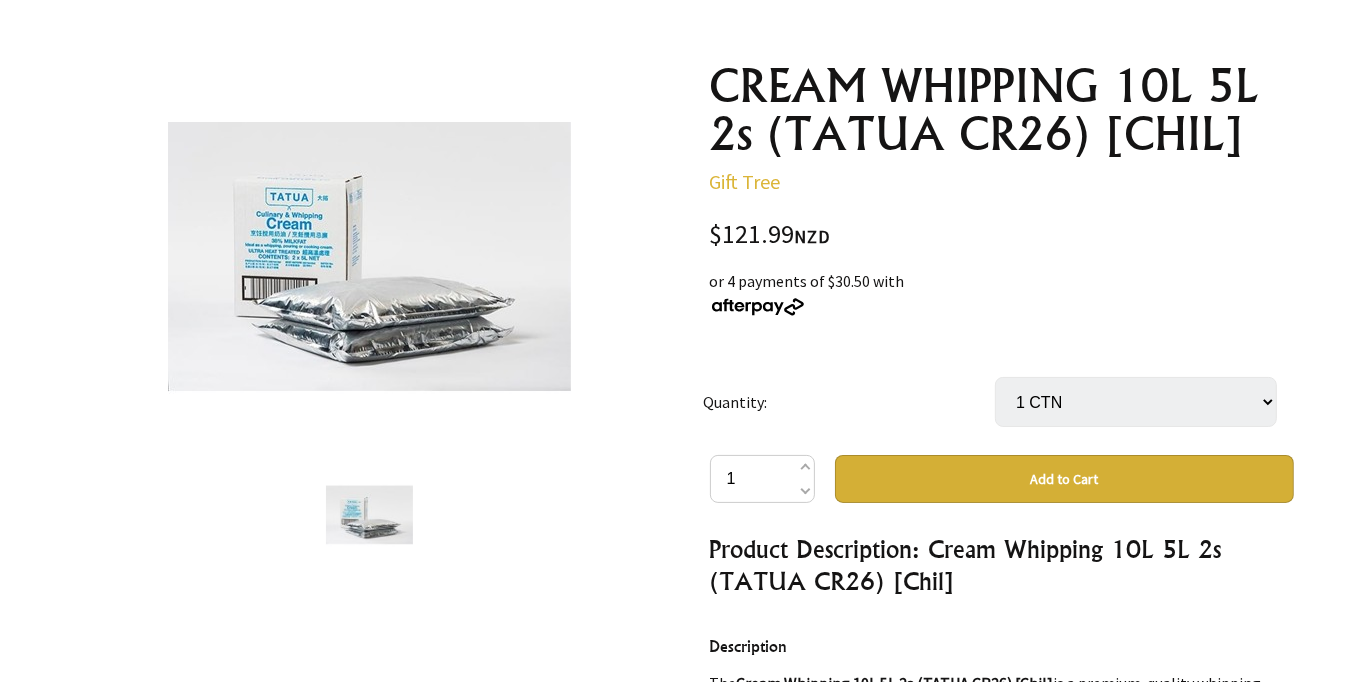 click on "Quantity:" at bounding box center [849, 402] 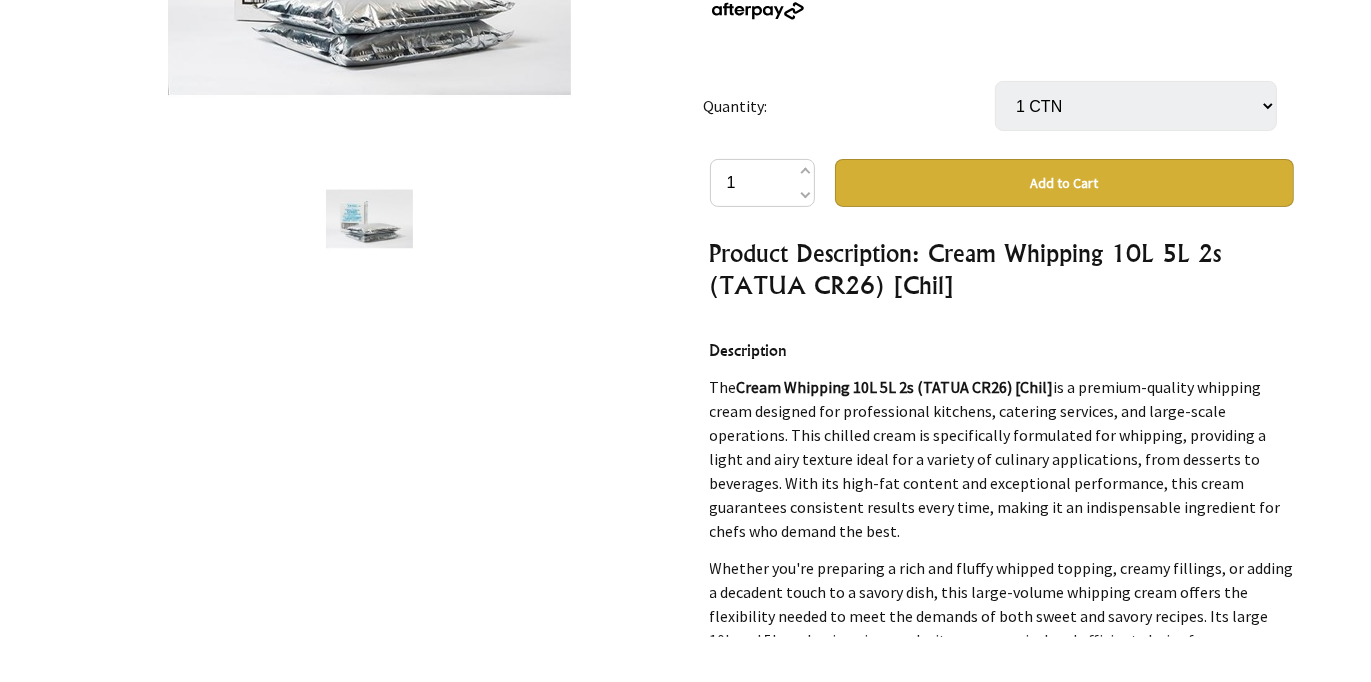 scroll, scrollTop: 498, scrollLeft: 0, axis: vertical 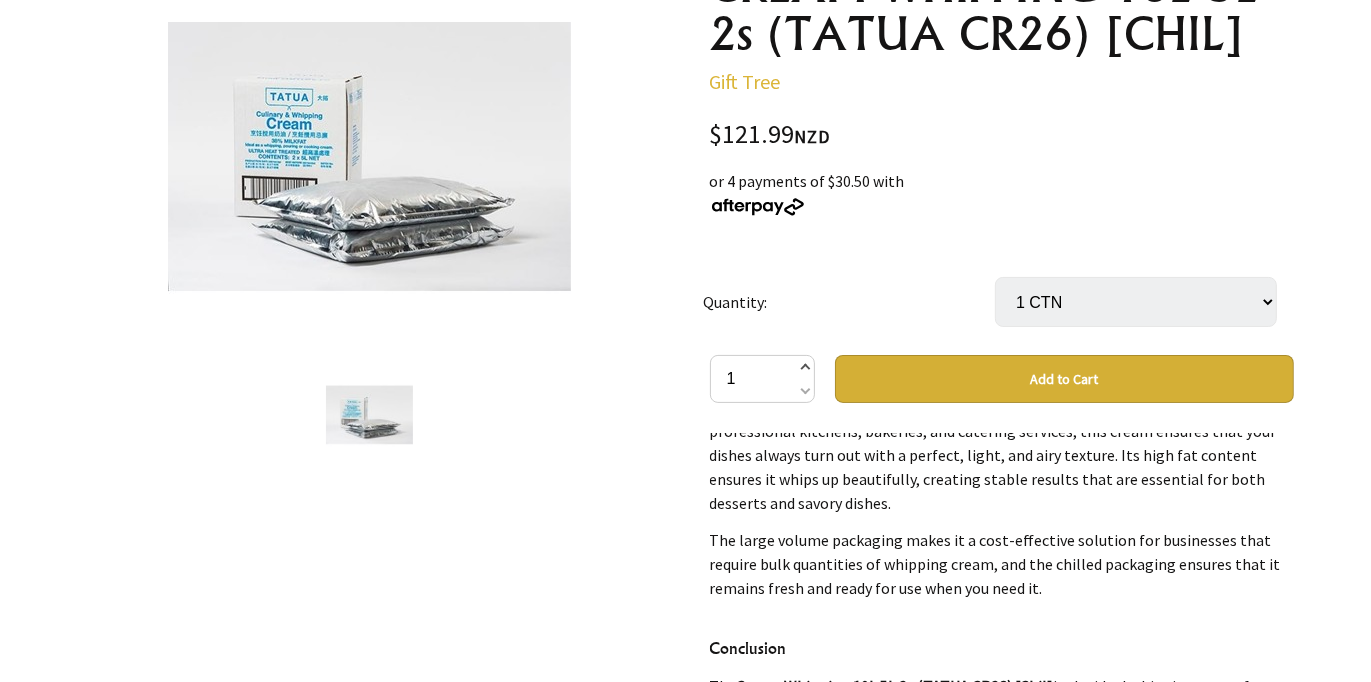 click at bounding box center (804, 369) 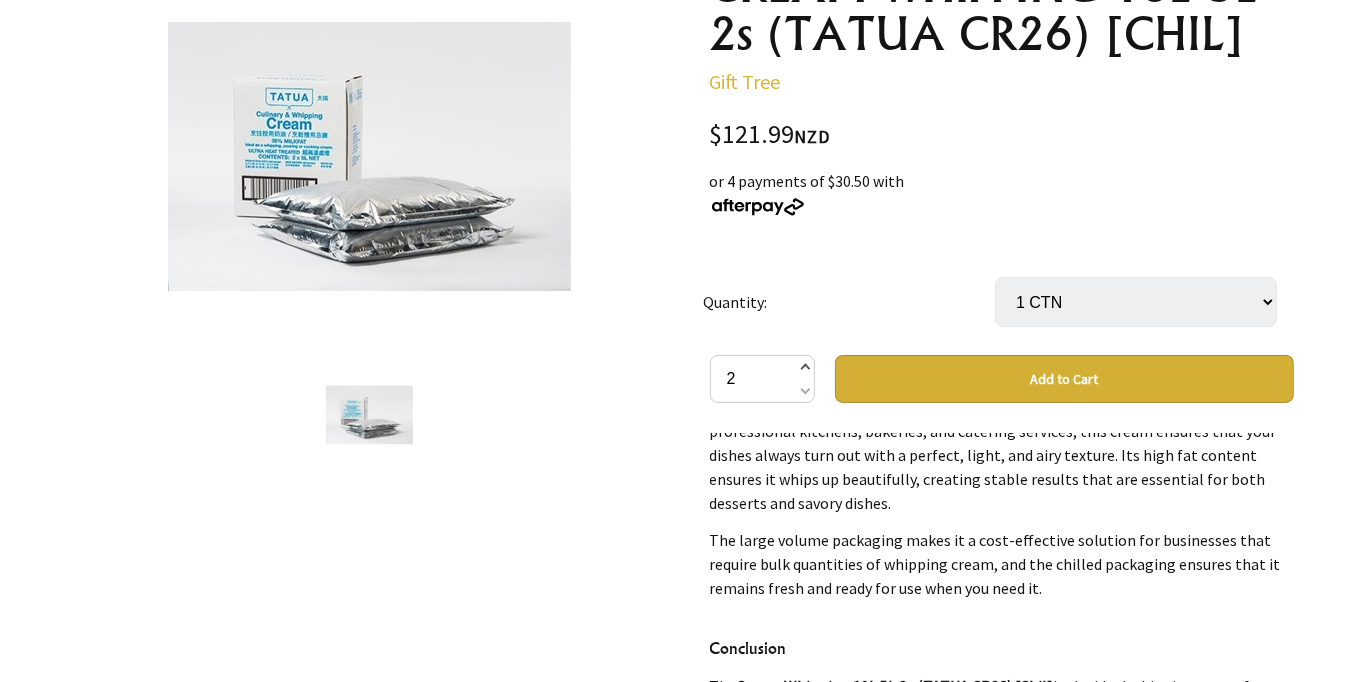 click at bounding box center [804, 369] 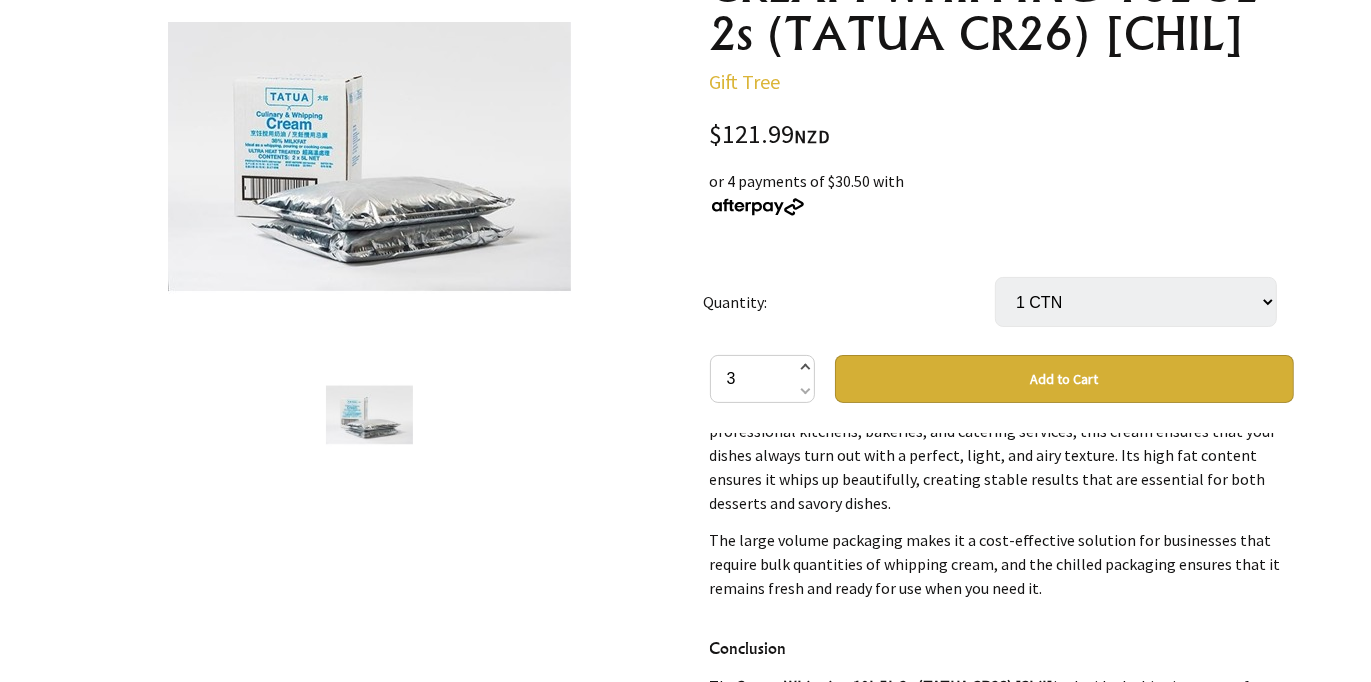 click at bounding box center [804, 369] 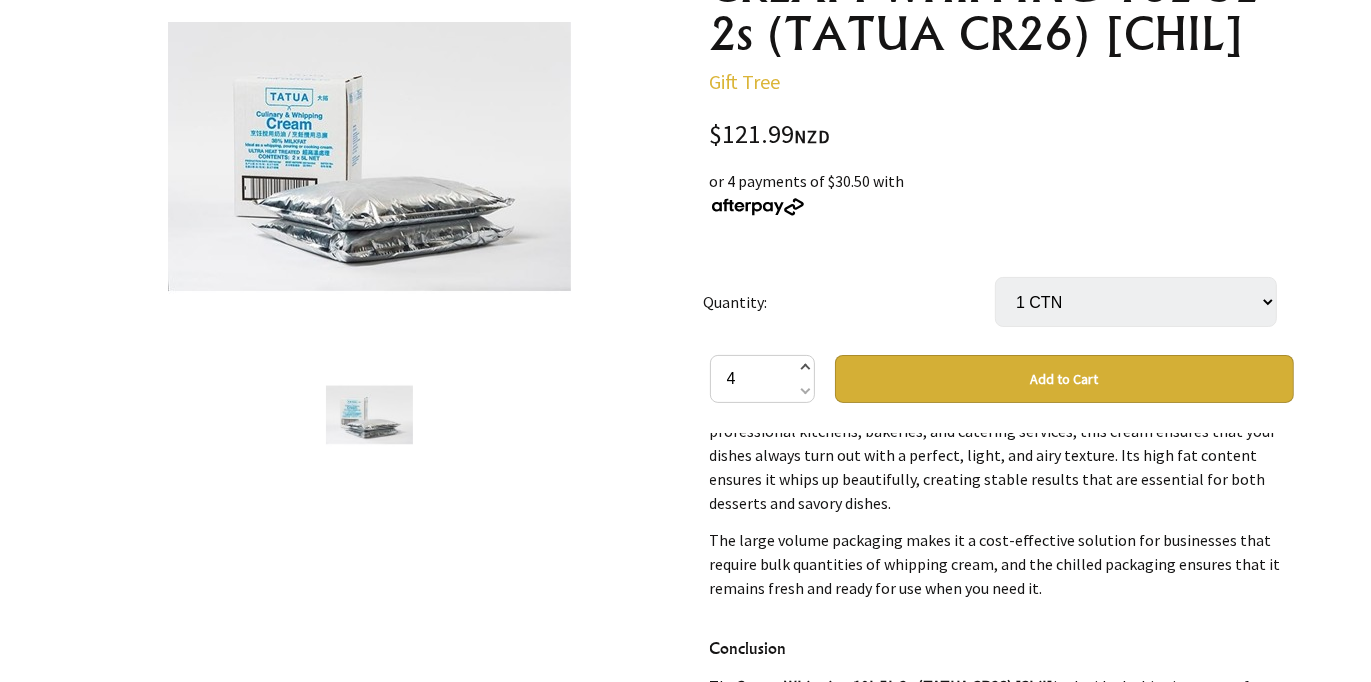 click at bounding box center (804, 369) 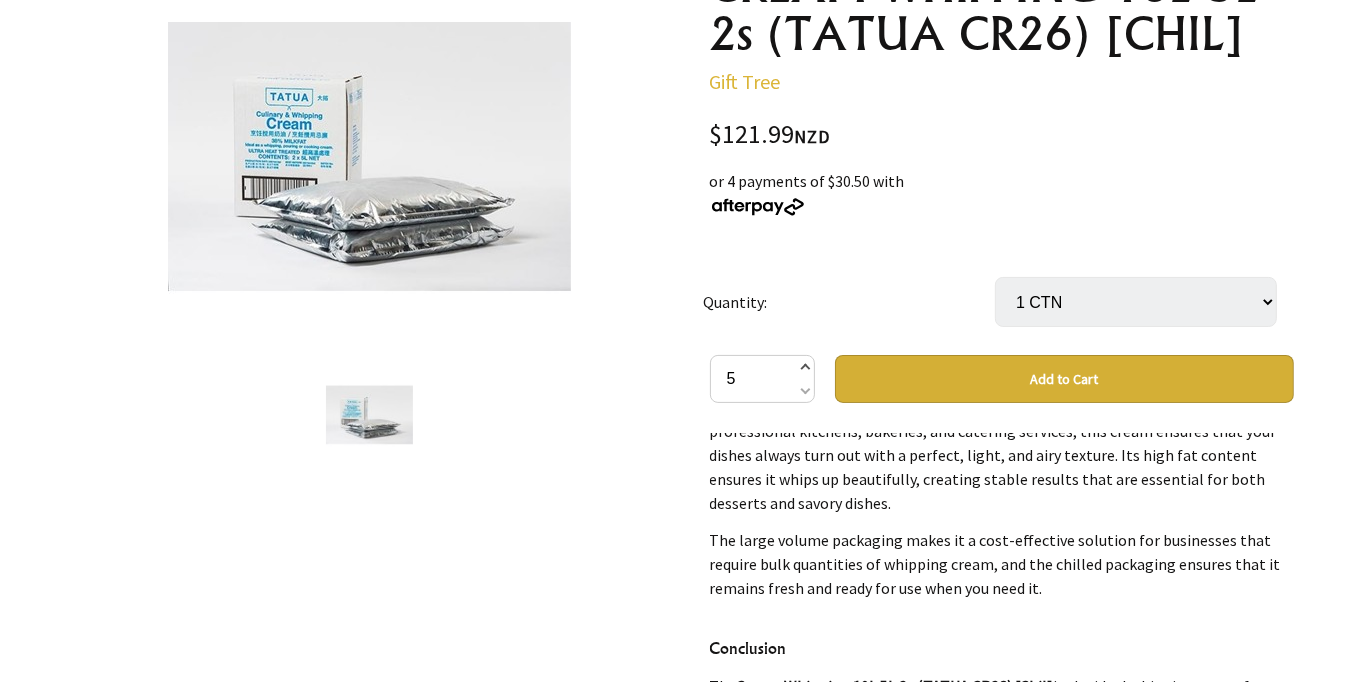 click at bounding box center [804, 369] 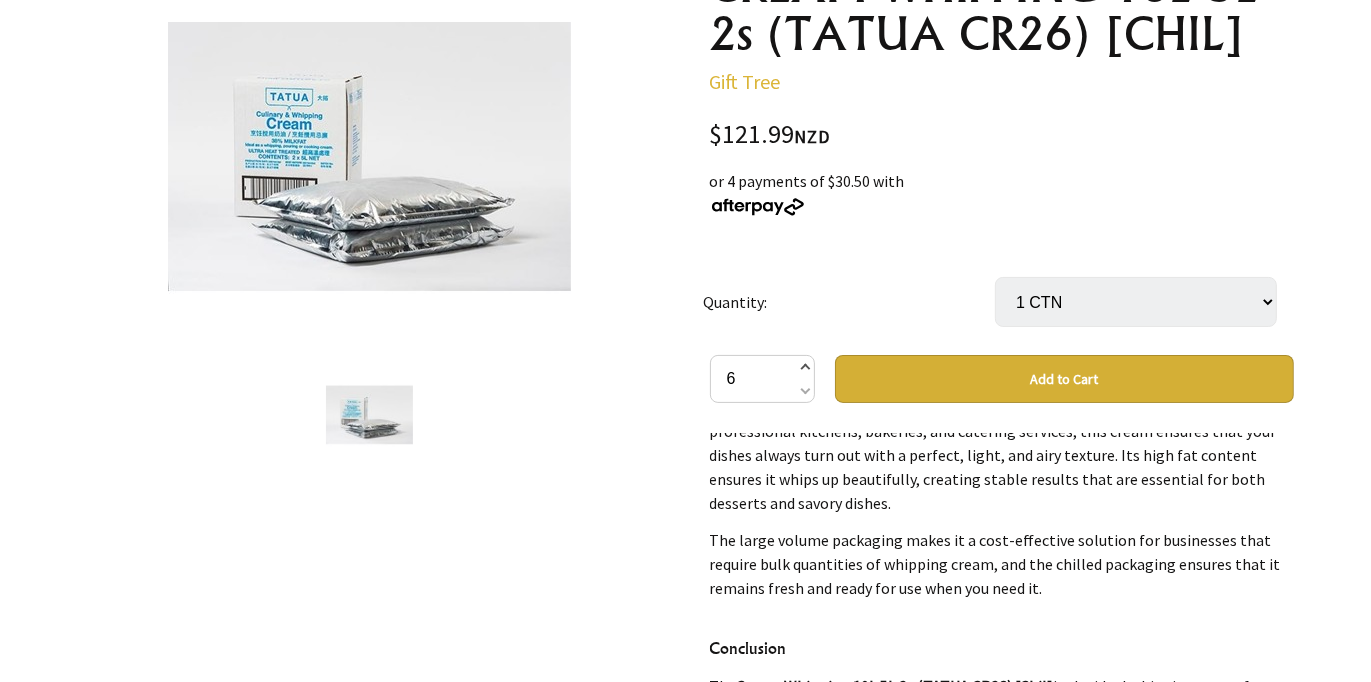 click at bounding box center (804, 369) 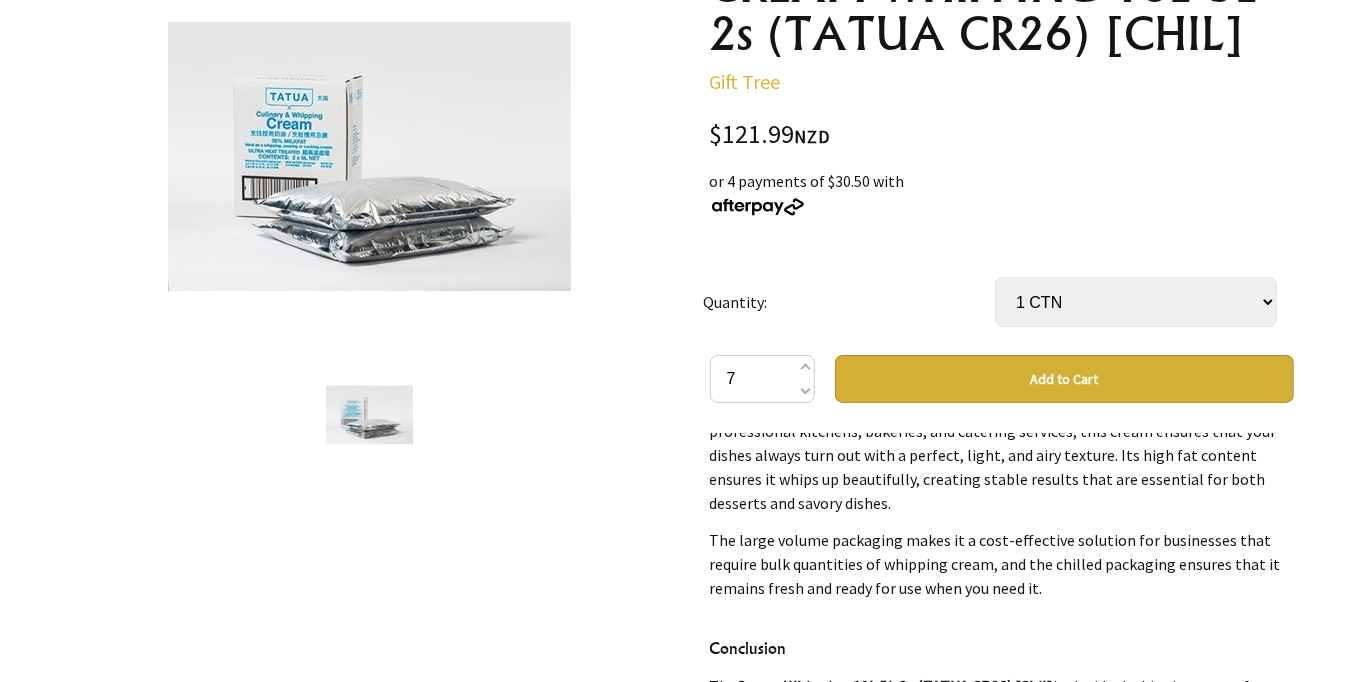 scroll, scrollTop: 851, scrollLeft: 0, axis: vertical 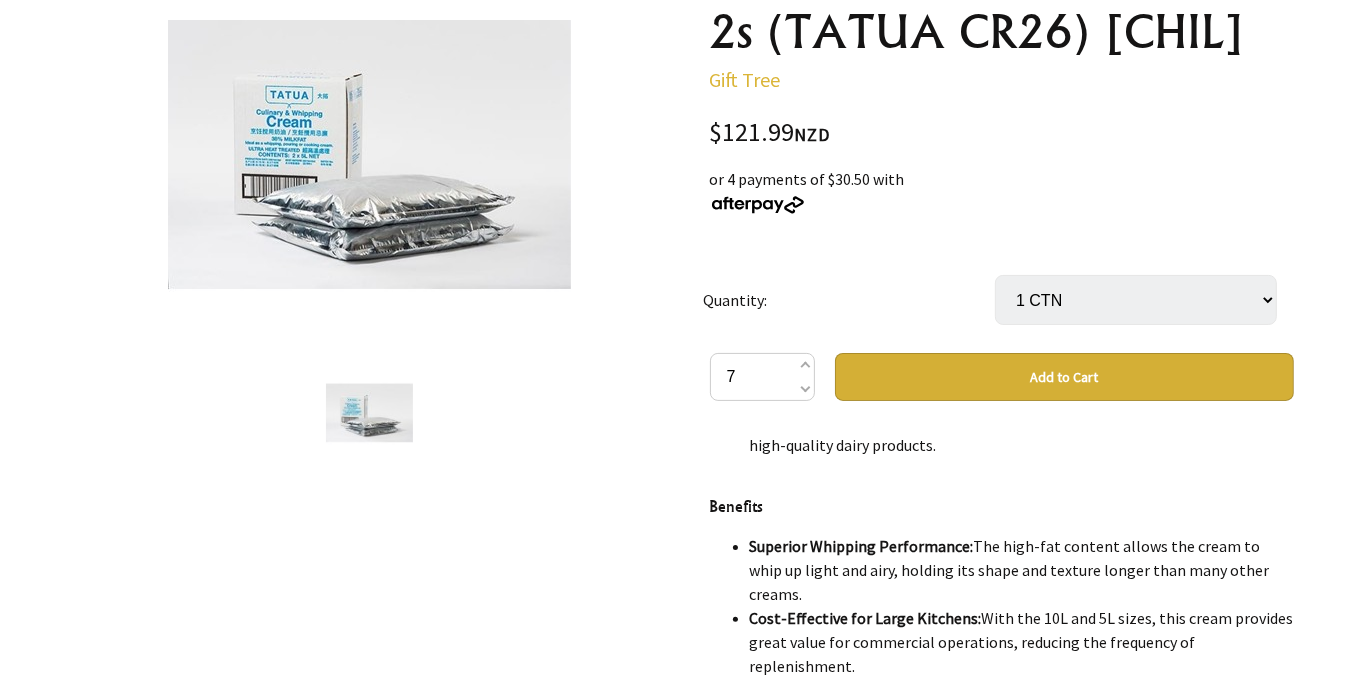 click on "Add to Cart" at bounding box center [1064, 377] 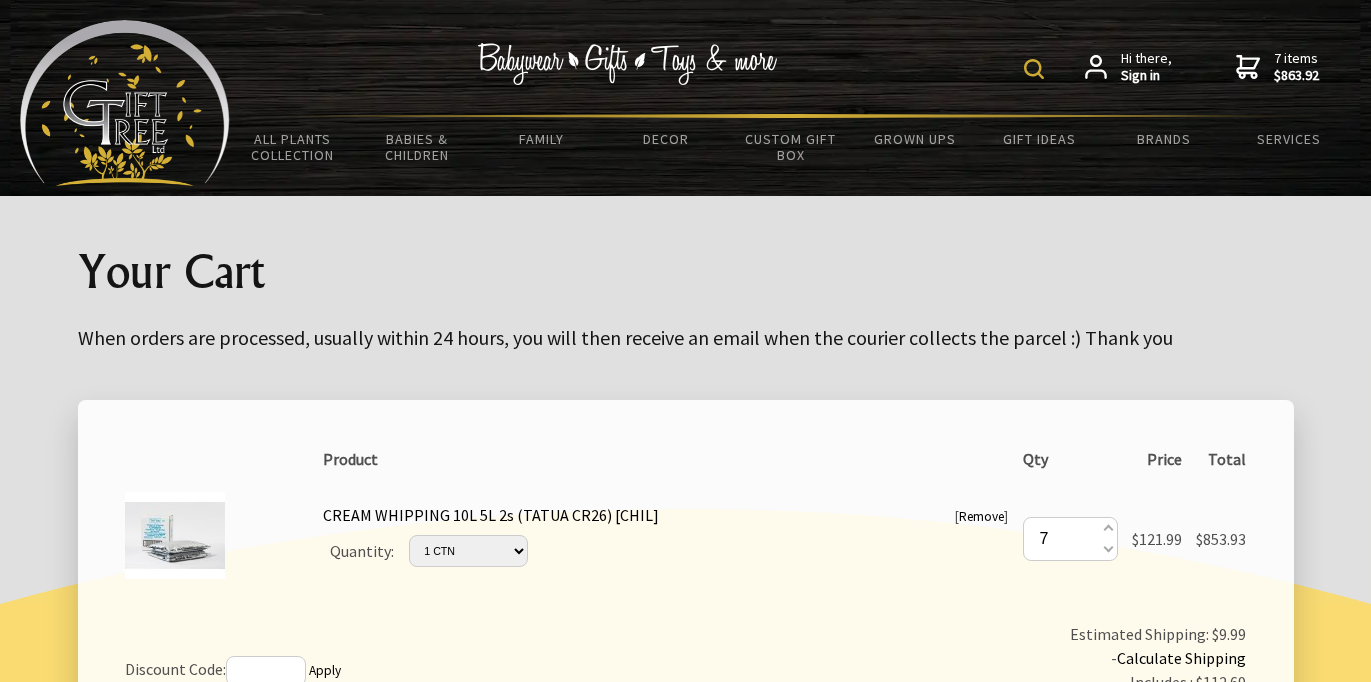 scroll, scrollTop: 100, scrollLeft: 0, axis: vertical 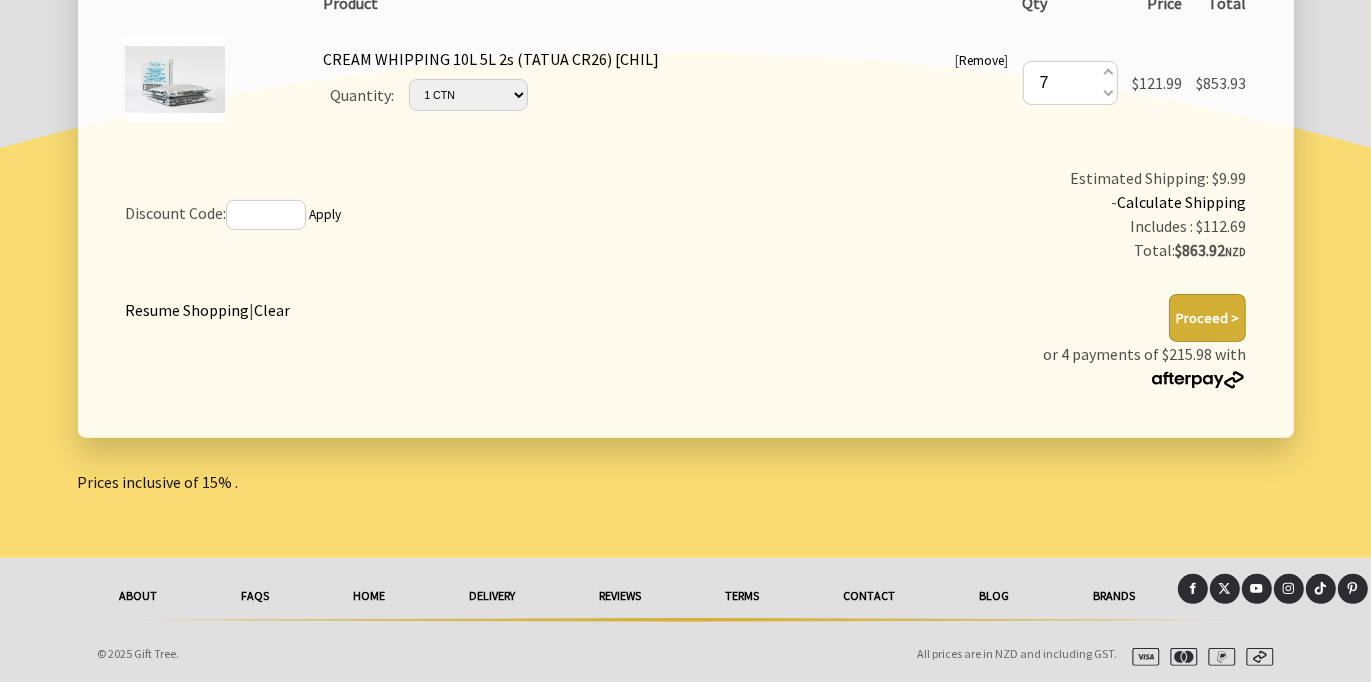 click on "Contact" at bounding box center (870, 596) 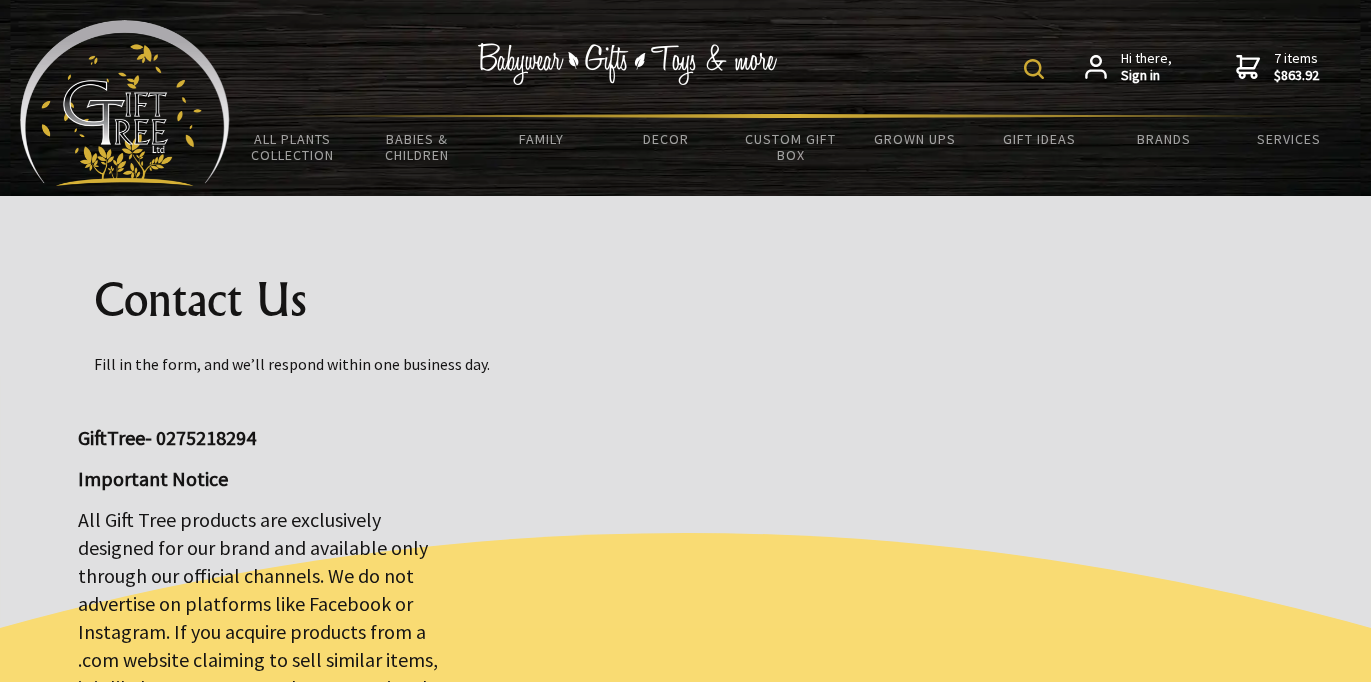 scroll, scrollTop: 500, scrollLeft: 0, axis: vertical 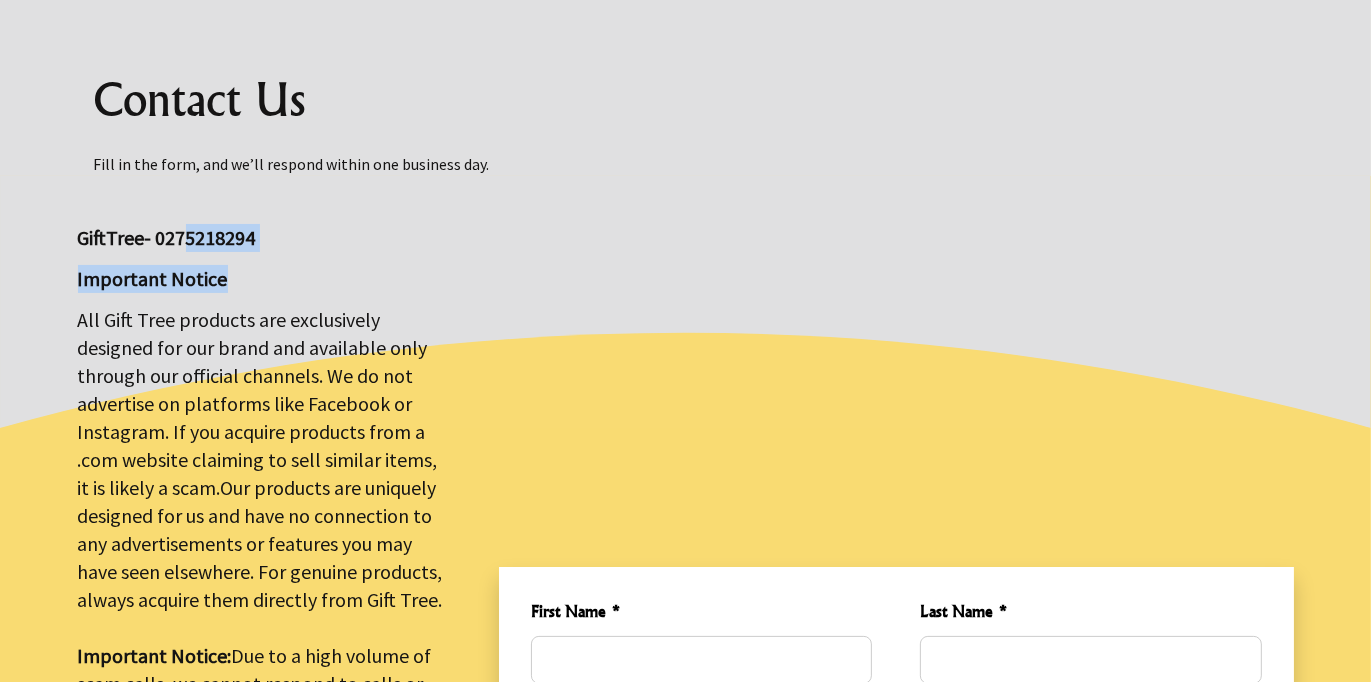 drag, startPoint x: 184, startPoint y: 240, endPoint x: 255, endPoint y: 257, distance: 73.00685 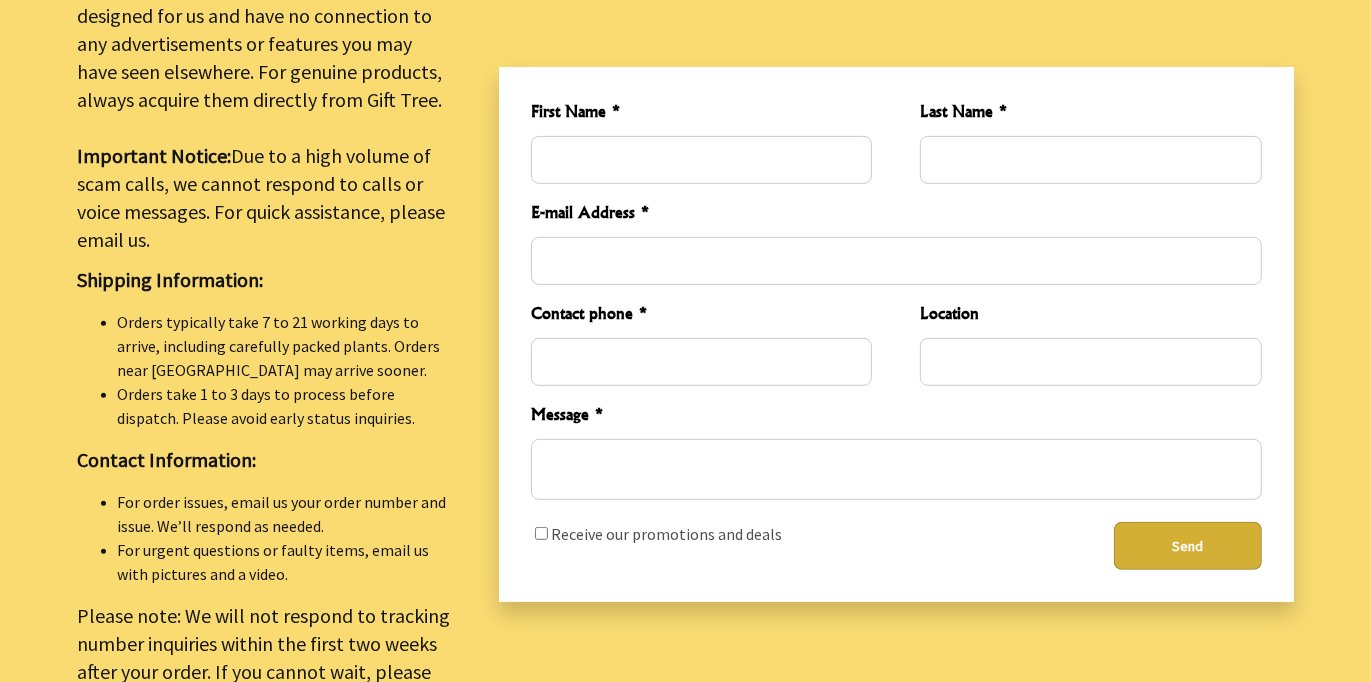 click on "GiftTree- 0275218294
Important Notice
All Gift Tree products are exclusively designed for our brand and available only through our official channels. We do not advertise
on platforms like Facebook or Instagram. If you acquire products from a .com website claiming to sell similar items, it is likely a
scam.Our products are uniquely designed for us and have no connection to any advertisements or features you may have seen elsewhere. For
genuine products, always acquire them directly from Gift Tree.
Important Notice: Due to a high
volume of scam calls, we cannot respond to calls or voice messages. For quick assistance, please email us.
Shipping Information:
Orders typically take 7 to 21 working days to arrive, including carefully packed plants. Orders near Christchurch may arrive
sooner.
Orders take 1 to 3 days to process before dispatch. Please avoid early status inquiries.
Contact Information:" at bounding box center [264, 334] 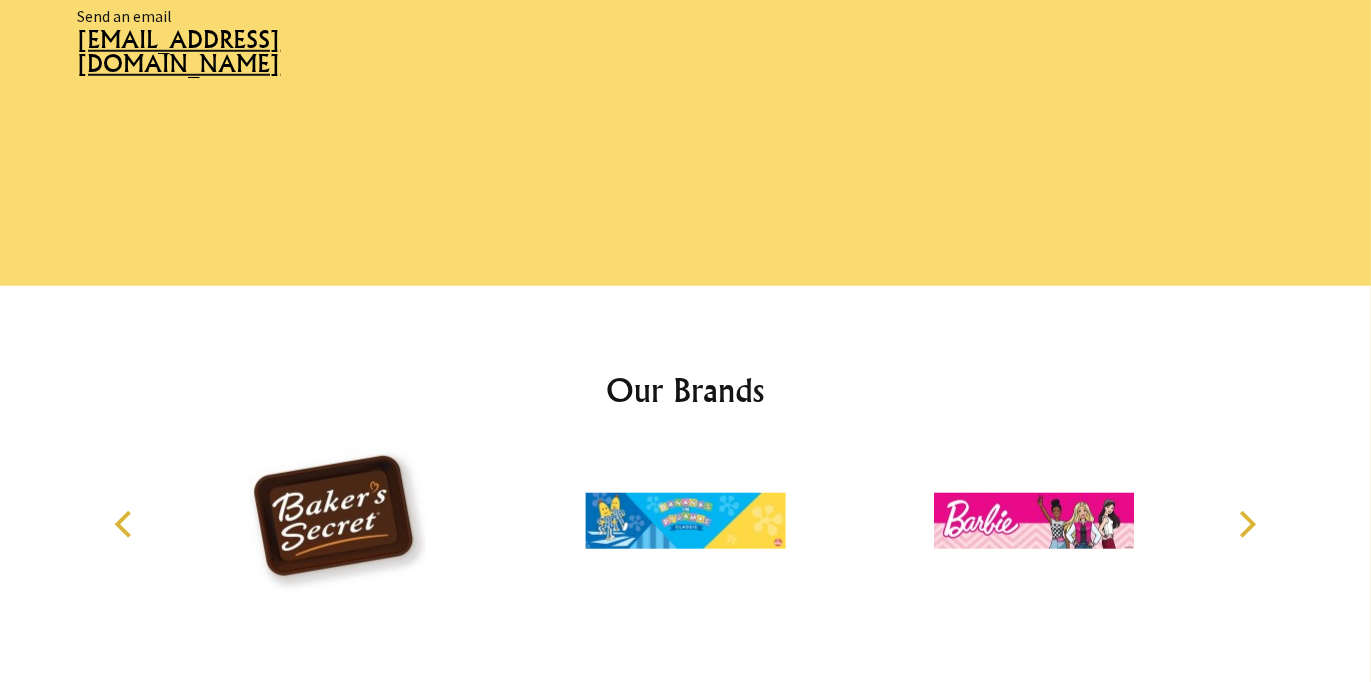 scroll, scrollTop: 1285, scrollLeft: 0, axis: vertical 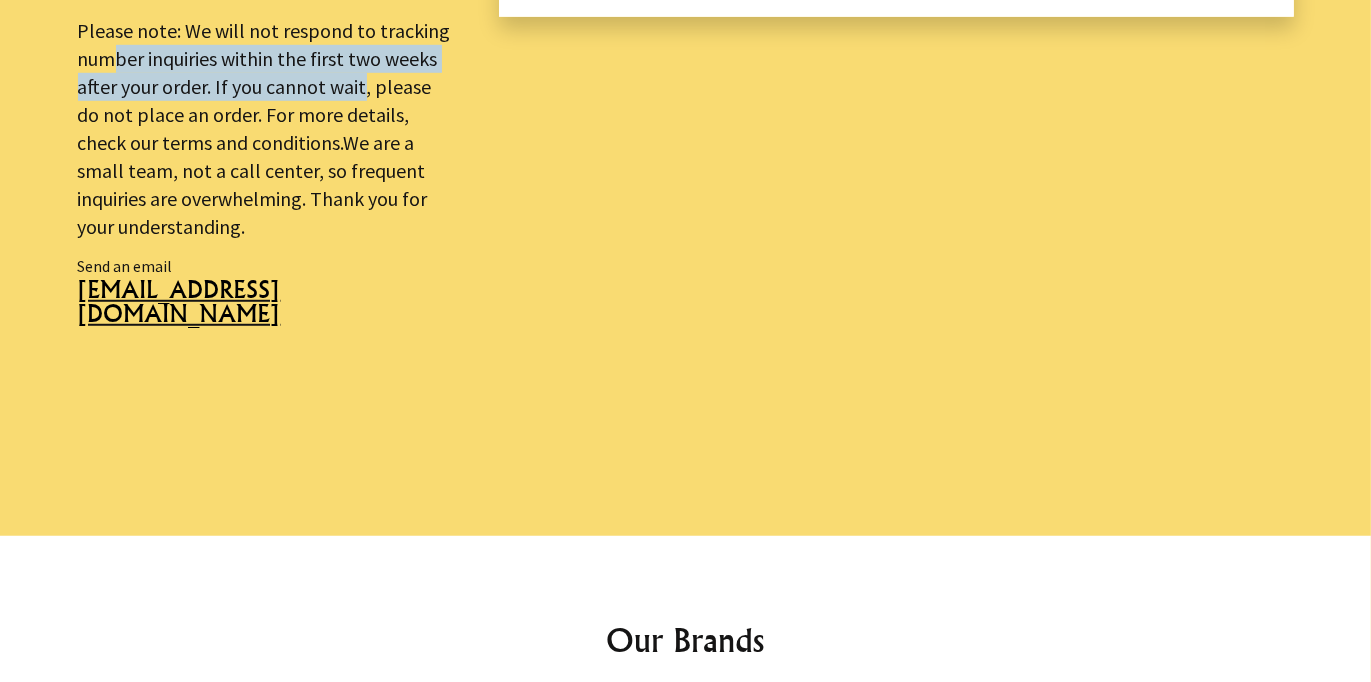 drag, startPoint x: 114, startPoint y: 46, endPoint x: 362, endPoint y: 78, distance: 250.056 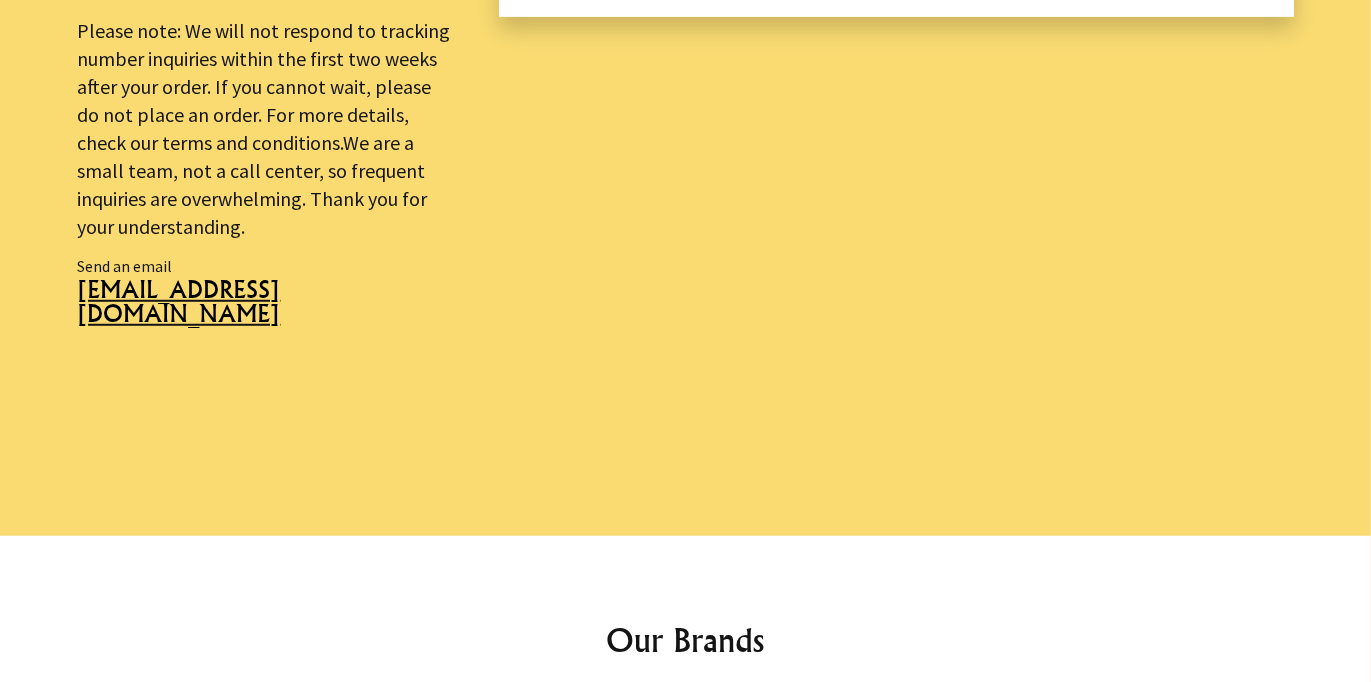 click on "Please note: We will not respond to tracking number inquiries within the first two weeks after your order. If you cannot wait, please
do not place an order. For more details, check our terms and conditions.We are a small team, not a call center, so frequent inquiries are
overwhelming. Thank you for your understanding." at bounding box center [264, 128] 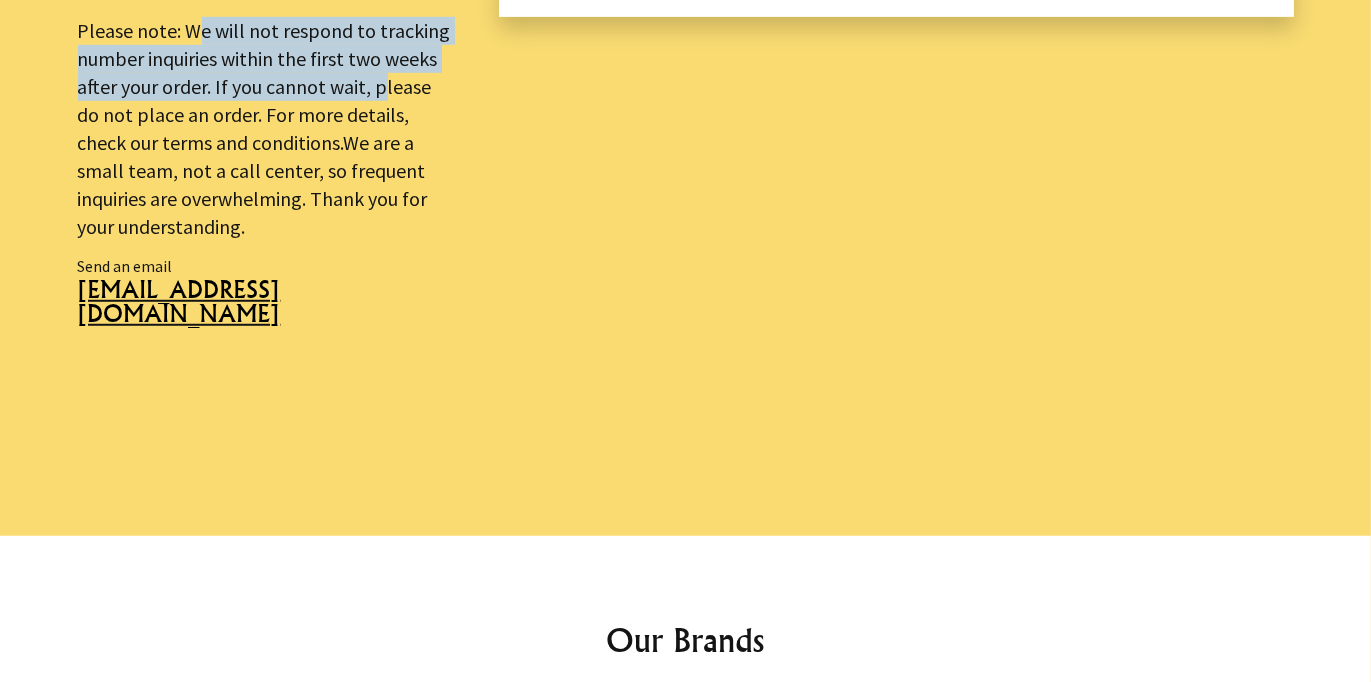 drag, startPoint x: 203, startPoint y: 27, endPoint x: 380, endPoint y: 87, distance: 186.89302 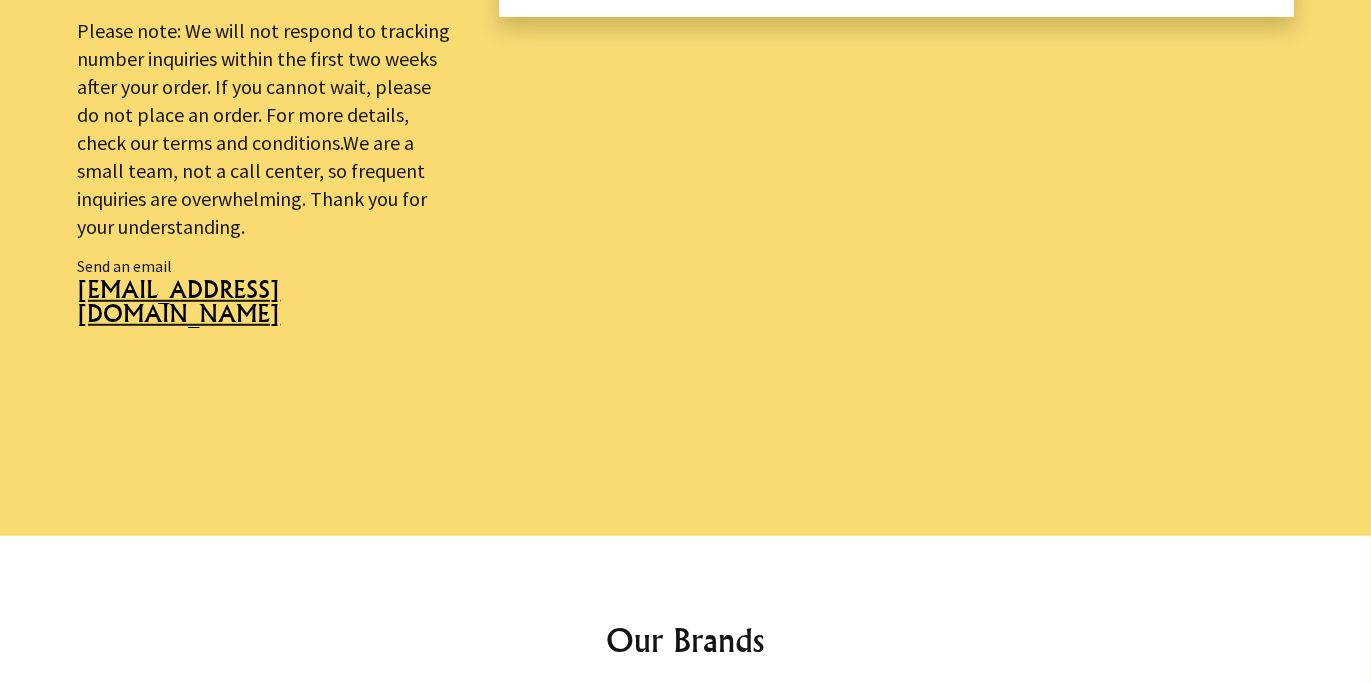 click on "Please note: We will not respond to tracking number inquiries within the first two weeks after your order. If you cannot wait, please
do not place an order. For more details, check our terms and conditions.We are a small team, not a call center, so frequent inquiries are
overwhelming. Thank you for your understanding." at bounding box center [264, 128] 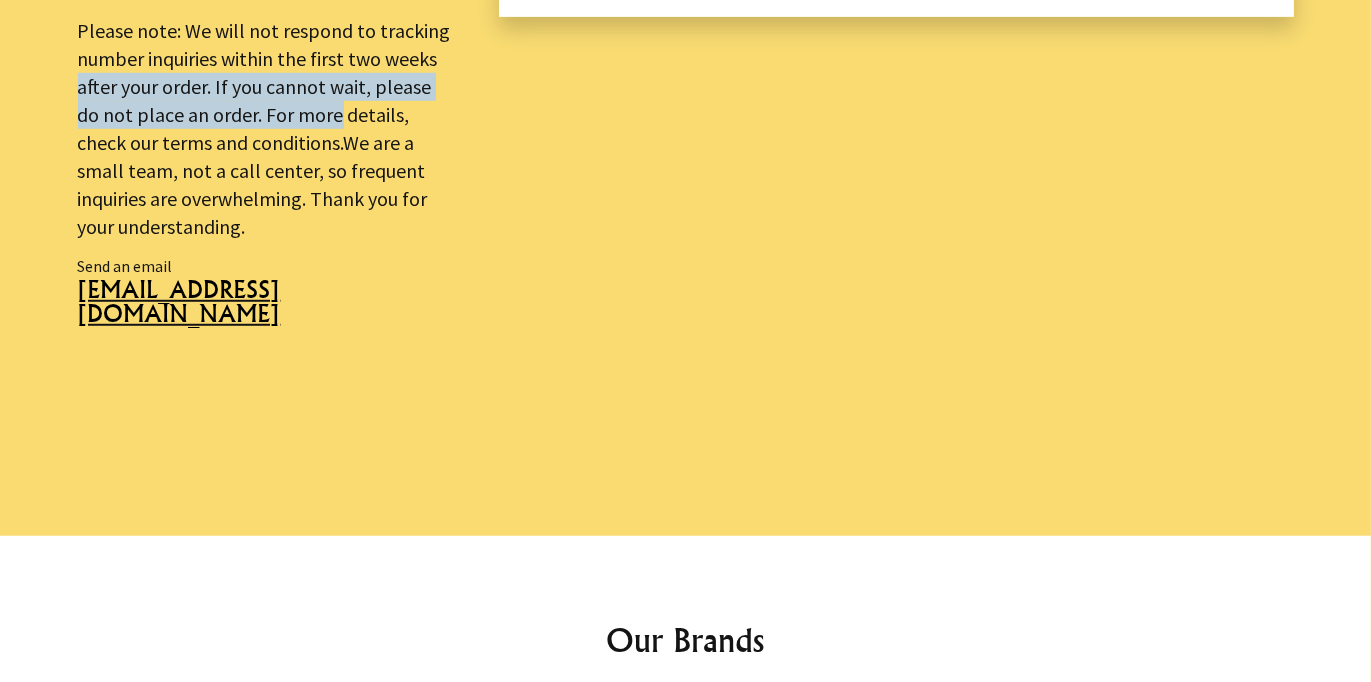 drag, startPoint x: 73, startPoint y: 94, endPoint x: 339, endPoint y: 110, distance: 266.48077 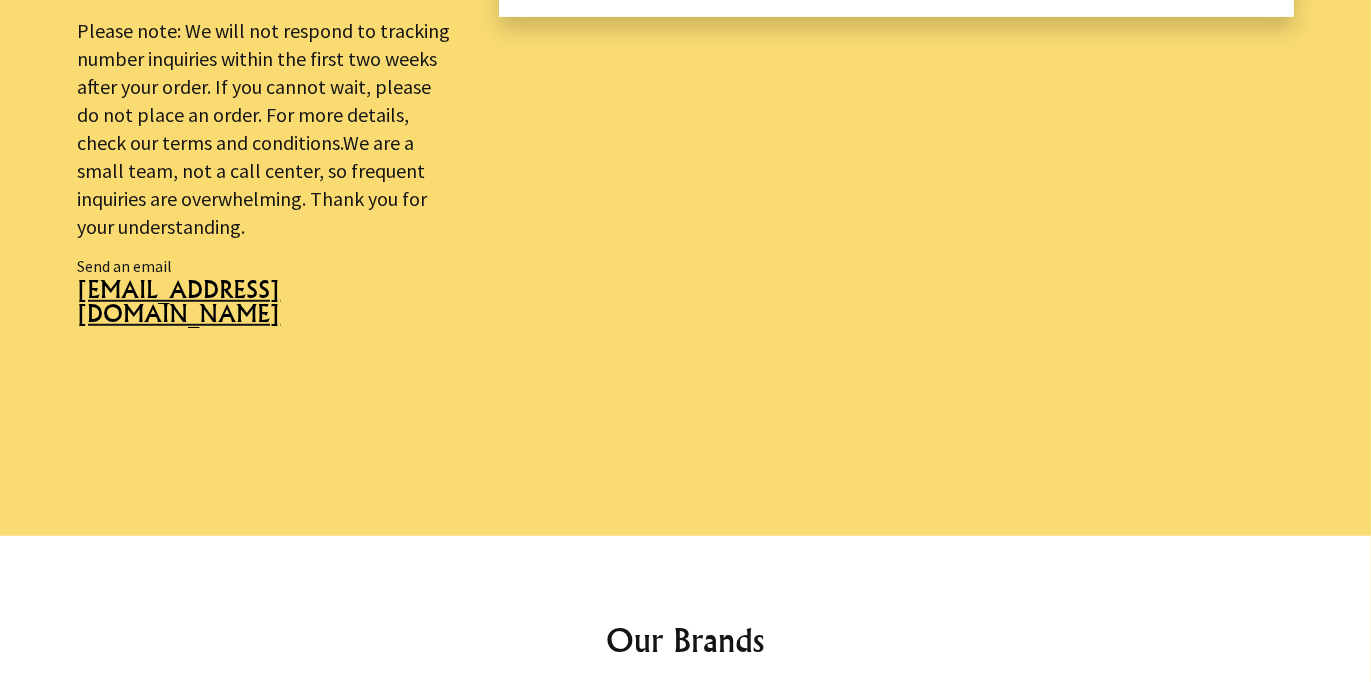 click on "Please note: We will not respond to tracking number inquiries within the first two weeks after your order. If you cannot wait, please
do not place an order. For more details, check our terms and conditions.We are a small team, not a call center, so frequent inquiries are
overwhelming. Thank you for your understanding." at bounding box center [264, 128] 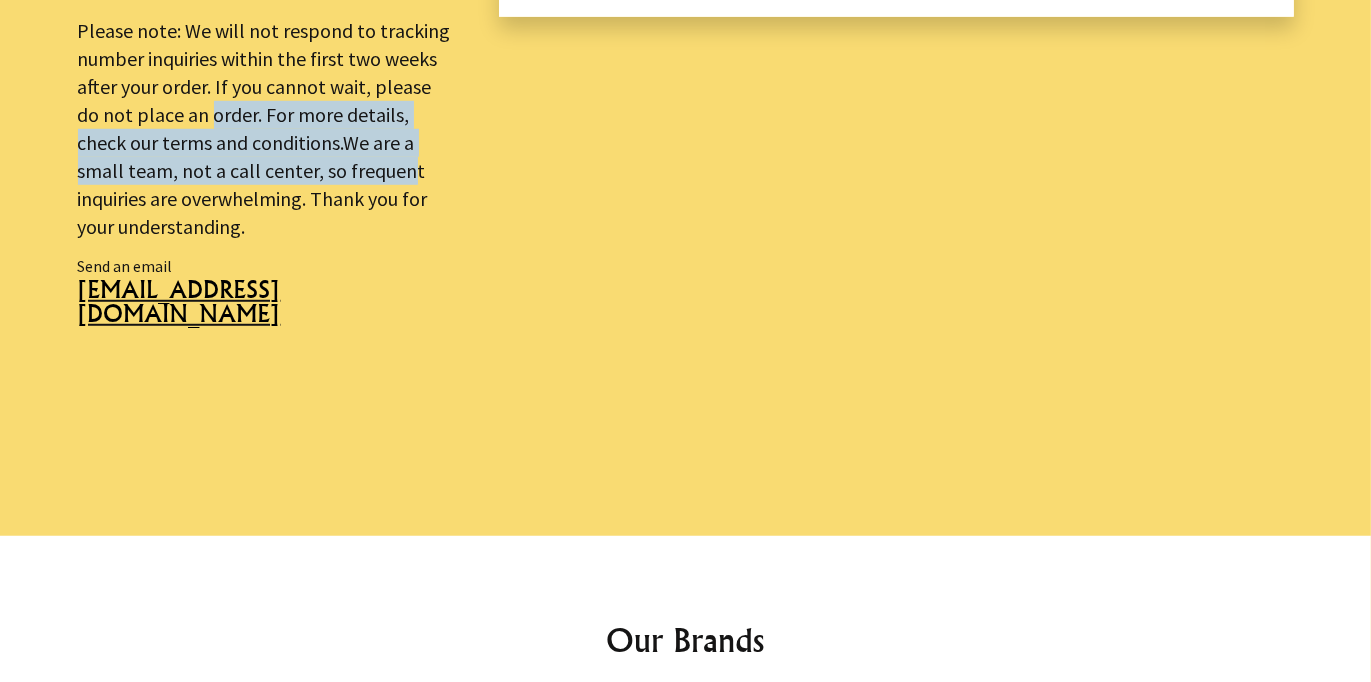 drag, startPoint x: 217, startPoint y: 121, endPoint x: 408, endPoint y: 160, distance: 194.94101 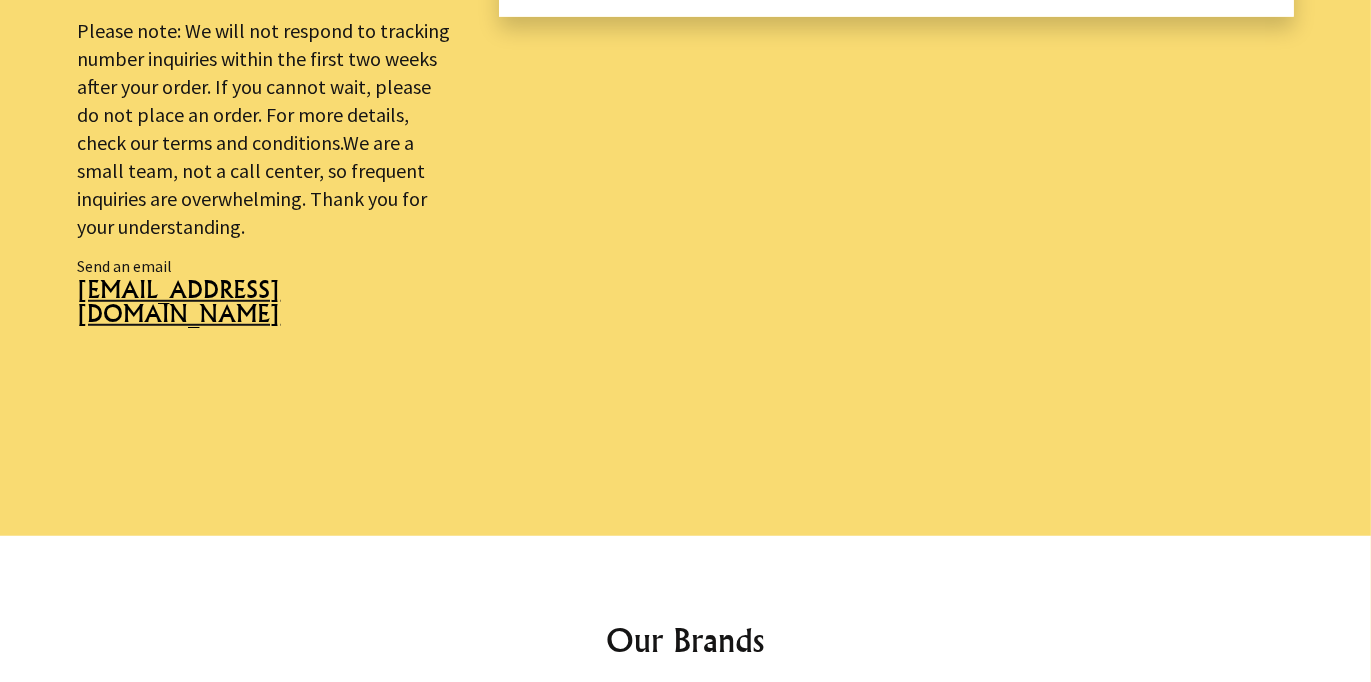 click on "Please note: We will not respond to tracking number inquiries within the first two weeks after your order. If you cannot wait, please
do not place an order. For more details, check our terms and conditions.We are a small team, not a call center, so frequent inquiries are
overwhelming. Thank you for your understanding." at bounding box center (264, 129) 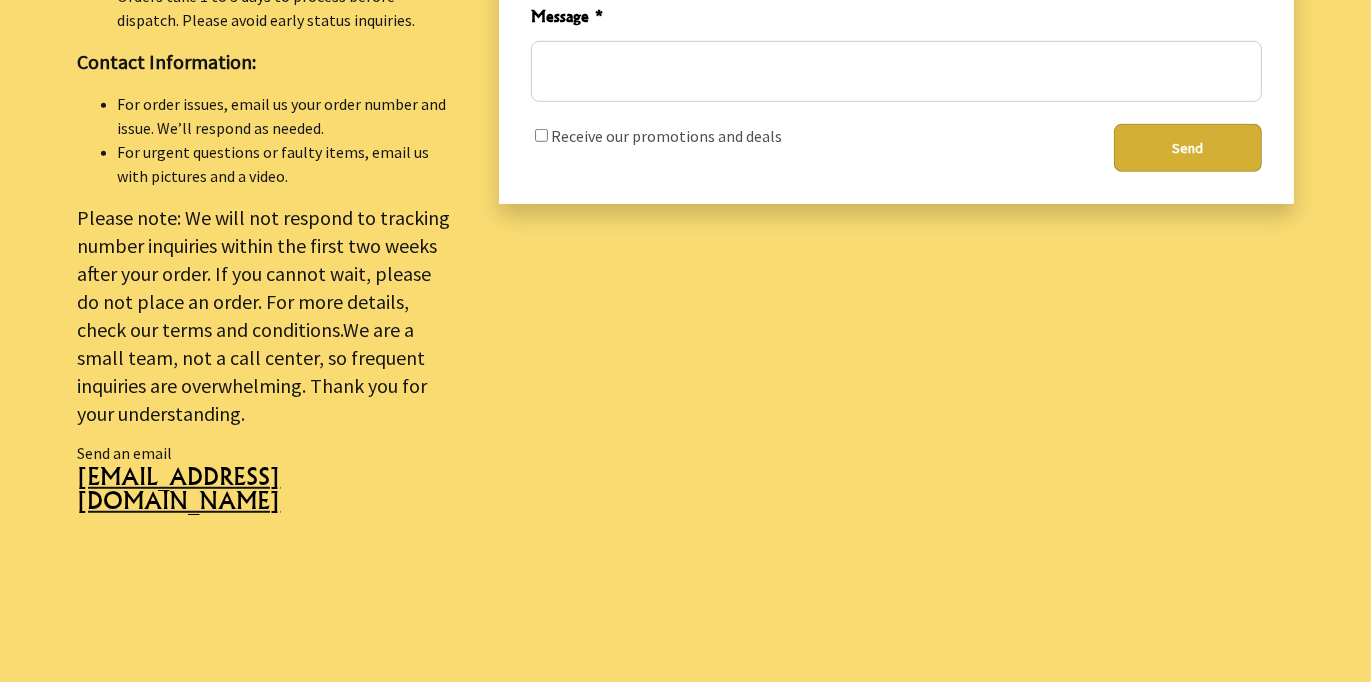 scroll, scrollTop: 1085, scrollLeft: 0, axis: vertical 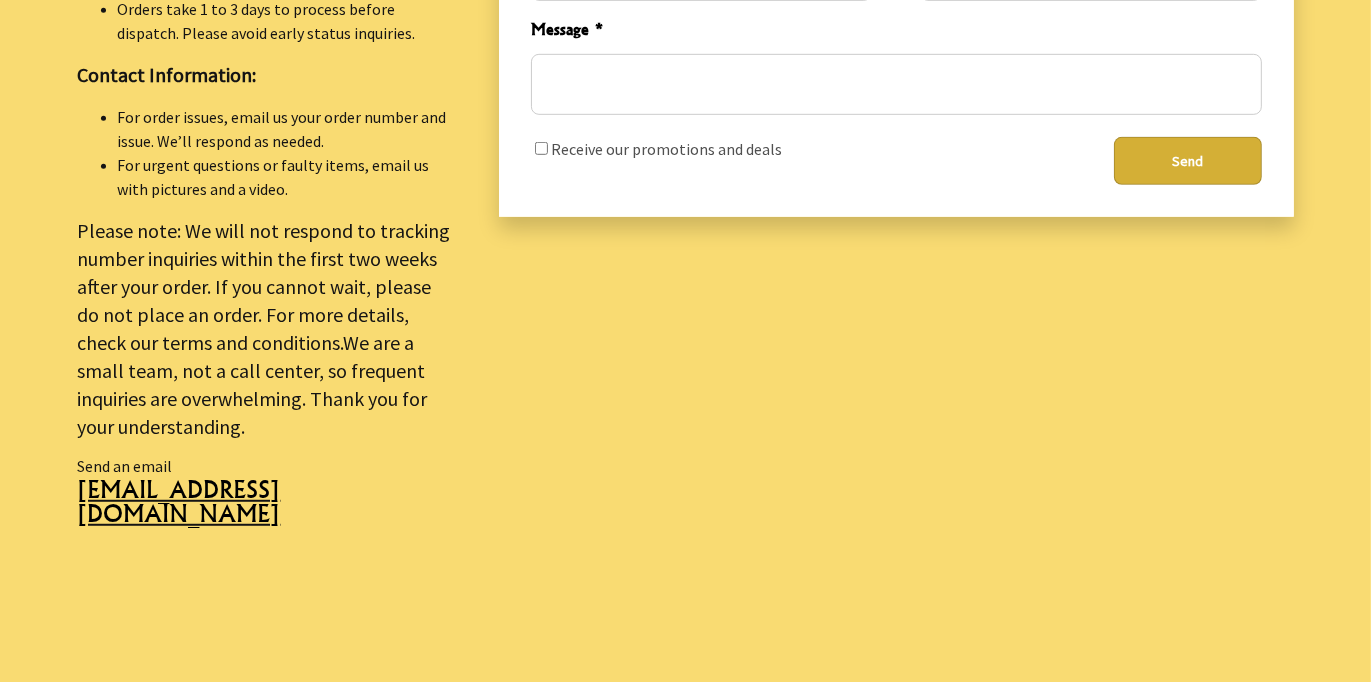 click on "Please note: We will not respond to tracking number inquiries within the first two weeks after your order. If you cannot wait, please
do not place an order. For more details, check our terms and conditions.We are a small team, not a call center, so frequent inquiries are
overwhelming. Thank you for your understanding." at bounding box center (264, 329) 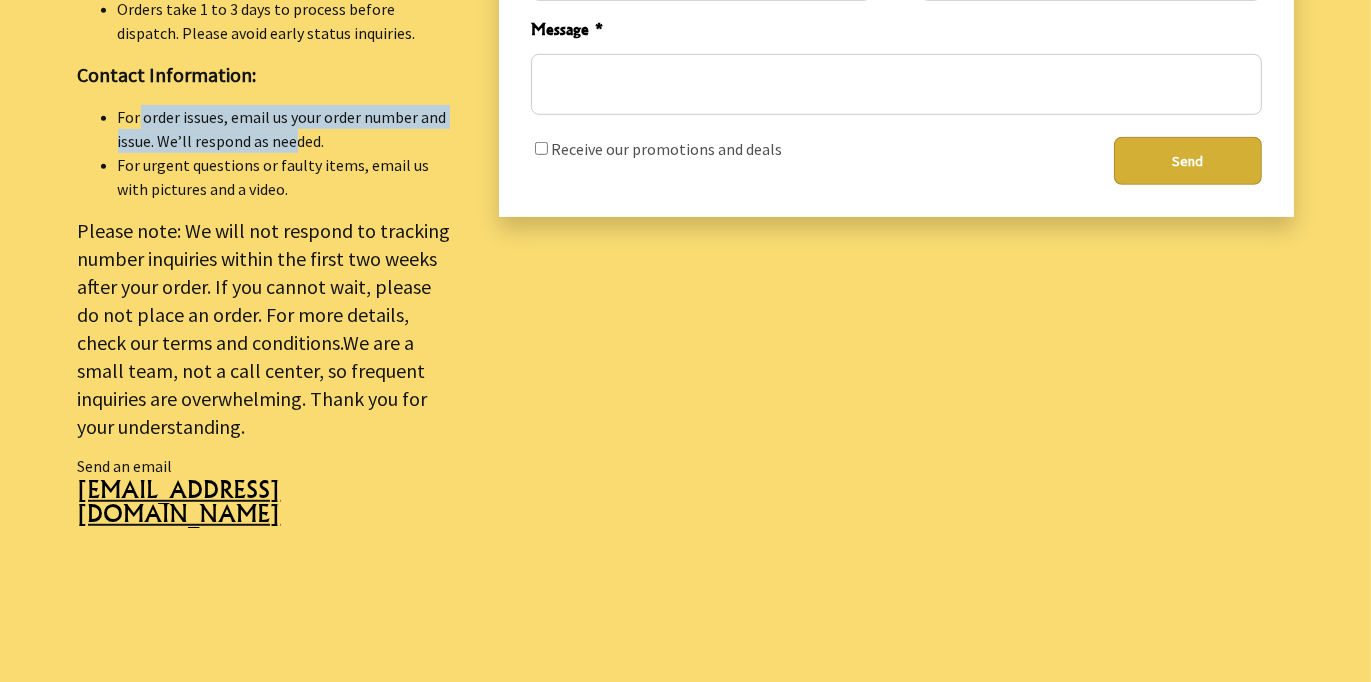 drag, startPoint x: 139, startPoint y: 124, endPoint x: 296, endPoint y: 147, distance: 158.67577 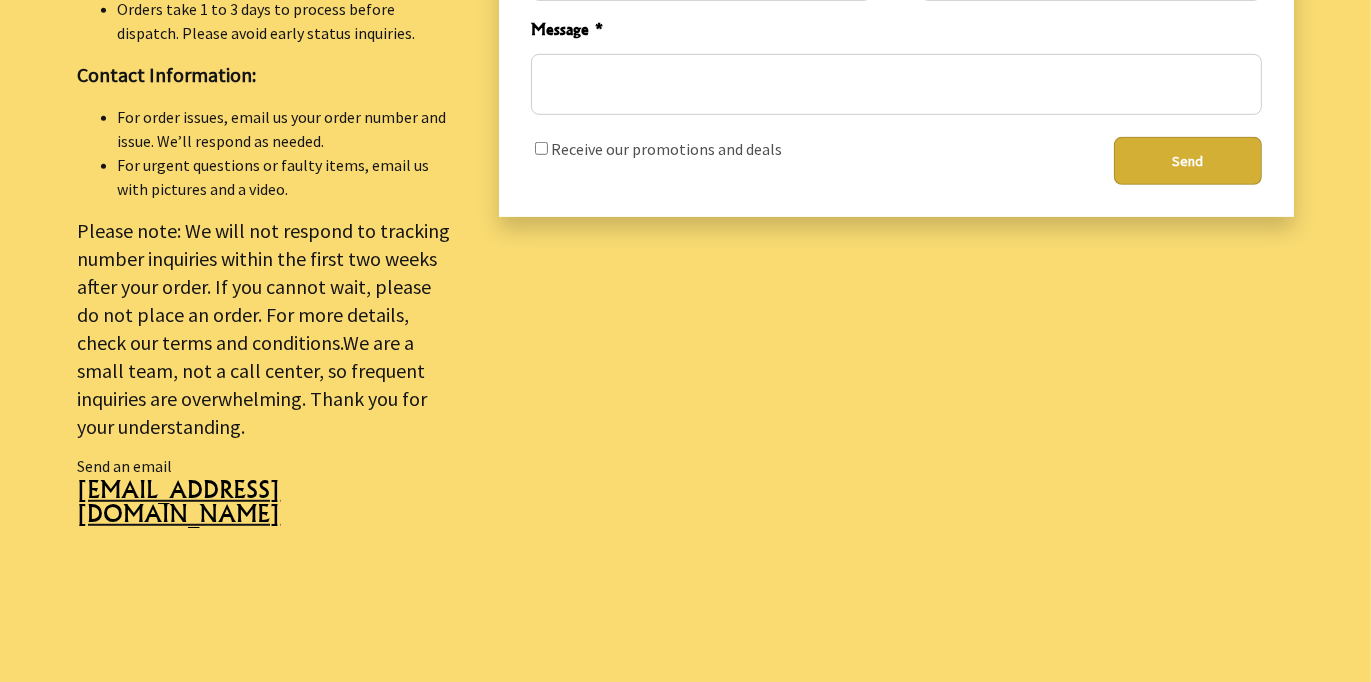 click on "For urgent questions or faulty items, email us with pictures and a video." at bounding box center [284, 177] 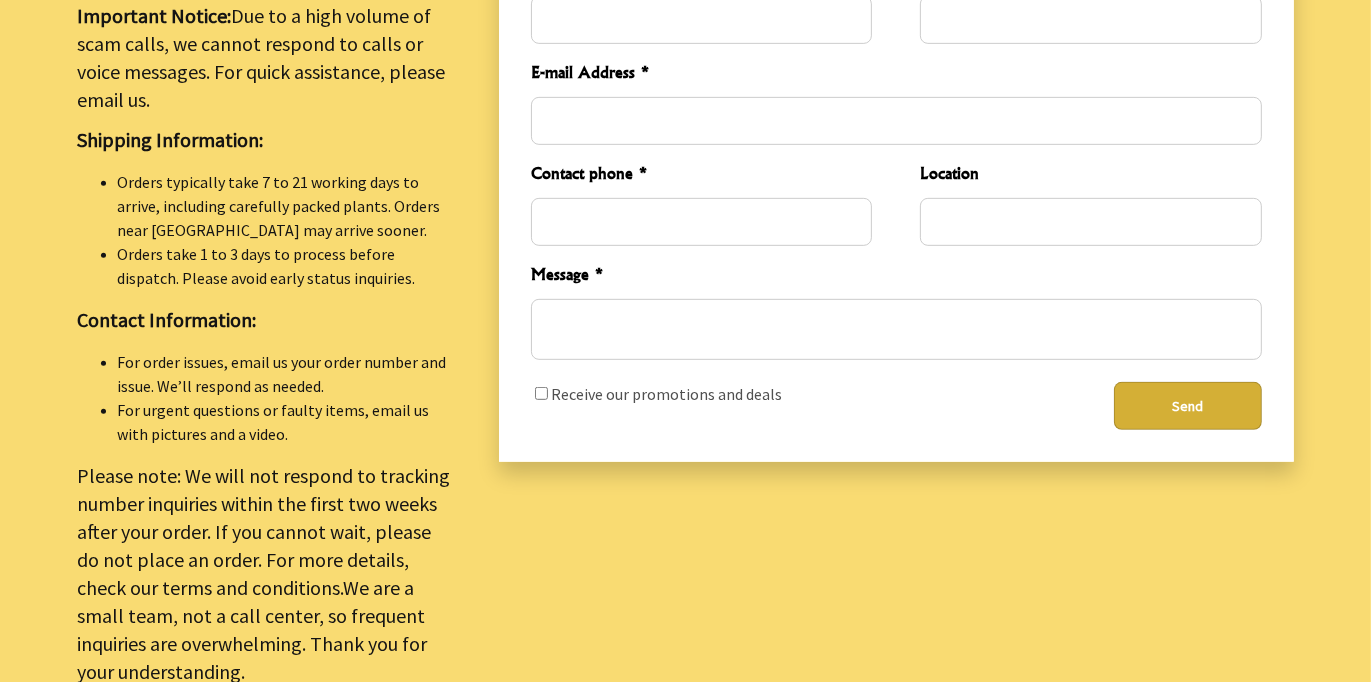 scroll, scrollTop: 1085, scrollLeft: 0, axis: vertical 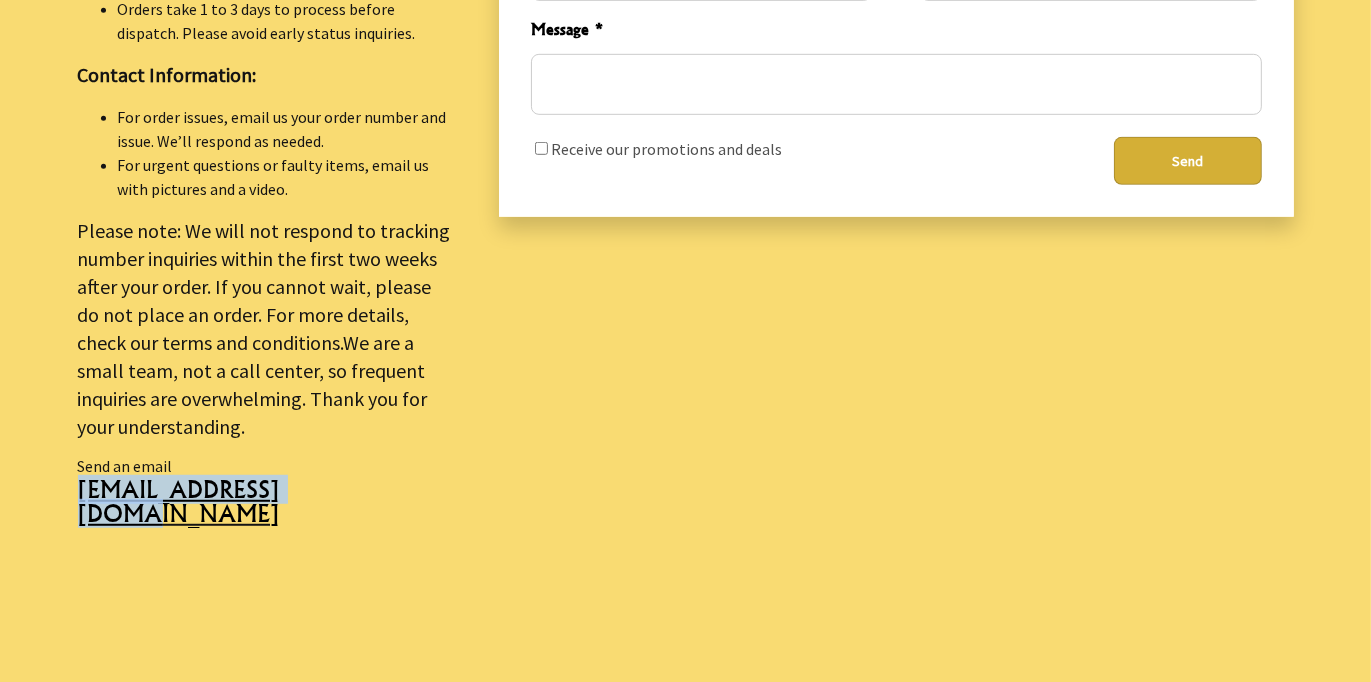 drag, startPoint x: 75, startPoint y: 490, endPoint x: 272, endPoint y: 490, distance: 197 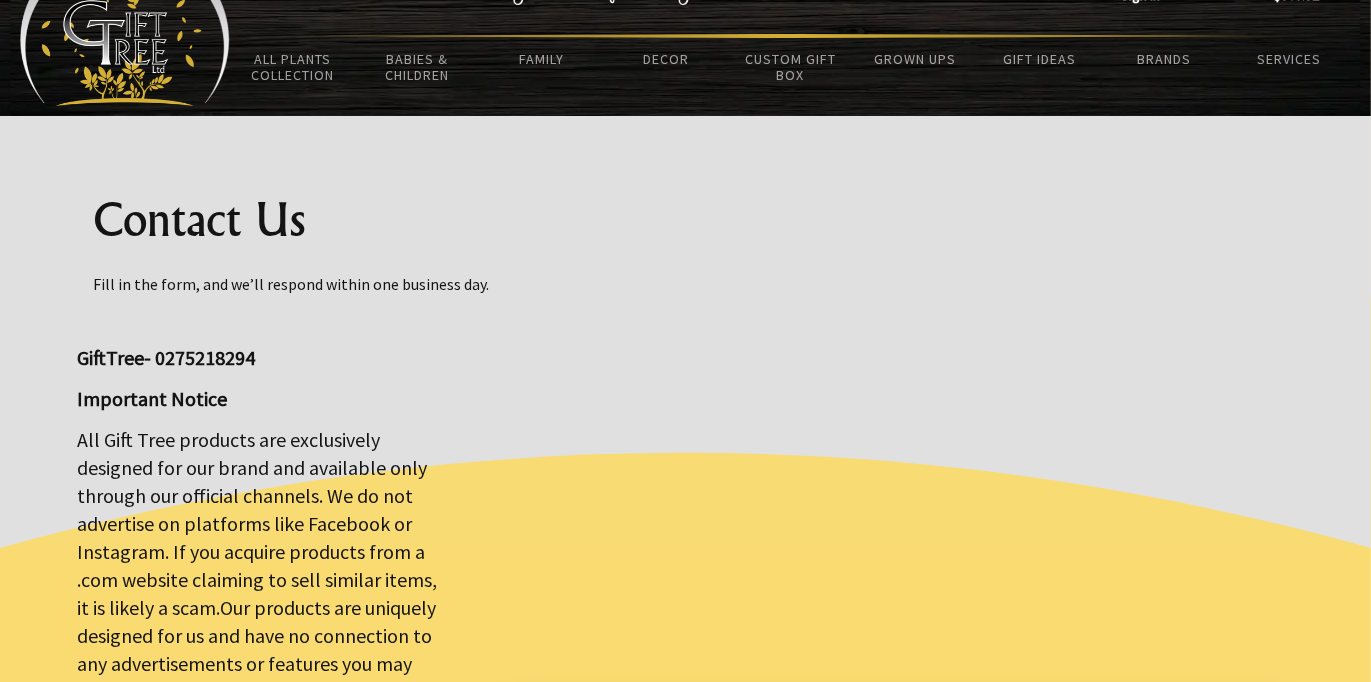 scroll, scrollTop: 0, scrollLeft: 0, axis: both 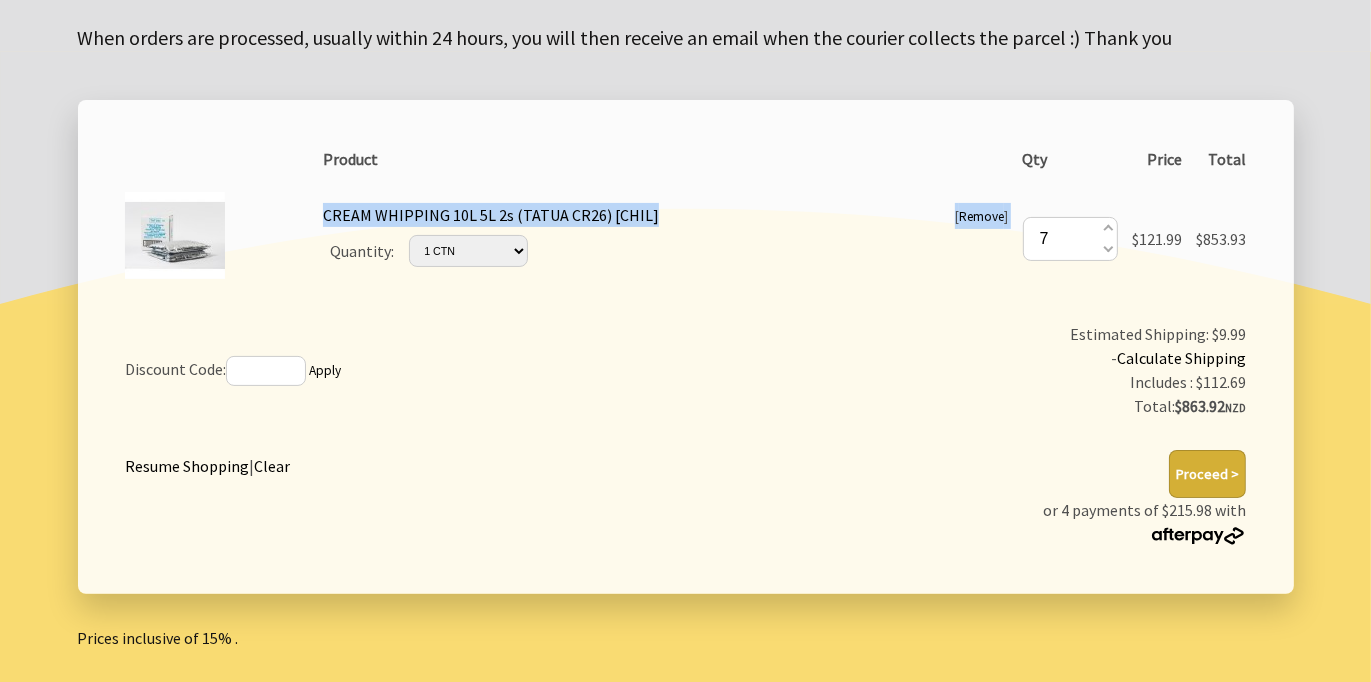 drag, startPoint x: 665, startPoint y: 217, endPoint x: 317, endPoint y: 214, distance: 348.01294 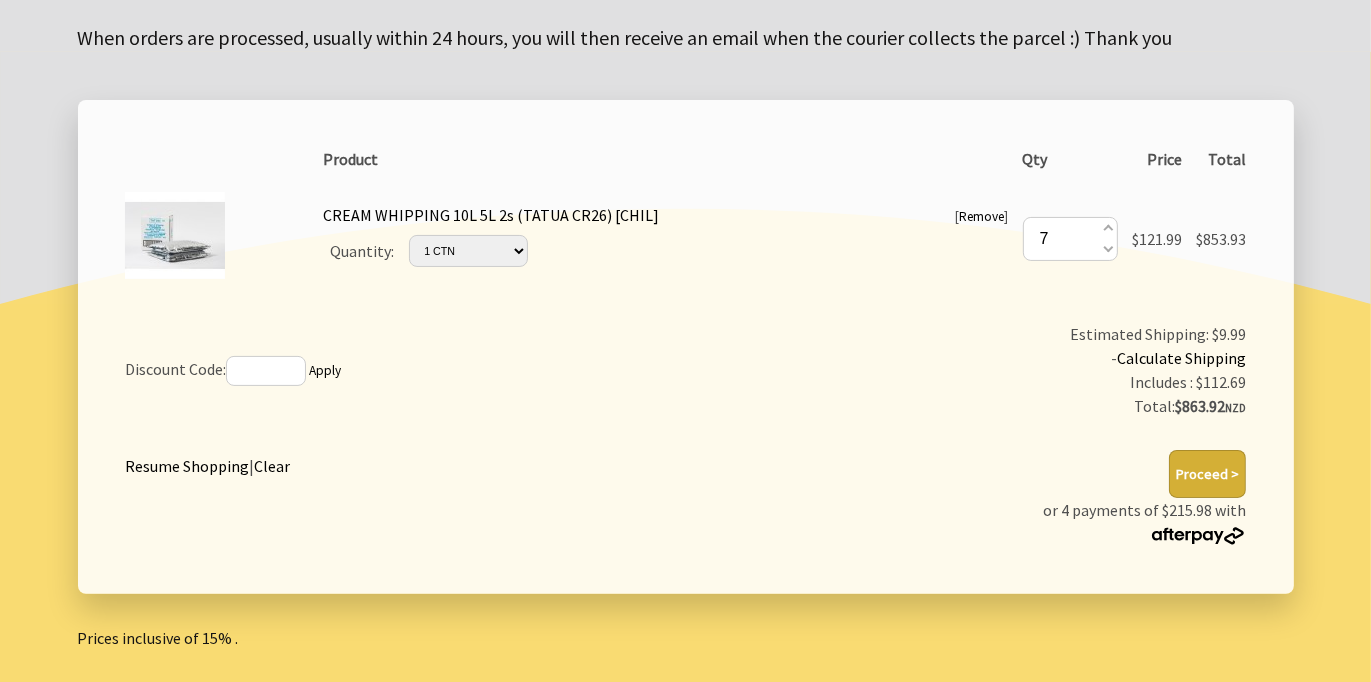 click on "Estimated Shipping:
$9.99
-  Calculate Shipping
Includes : $112.69
Total:  $863.92  NZD" at bounding box center [996, 371] 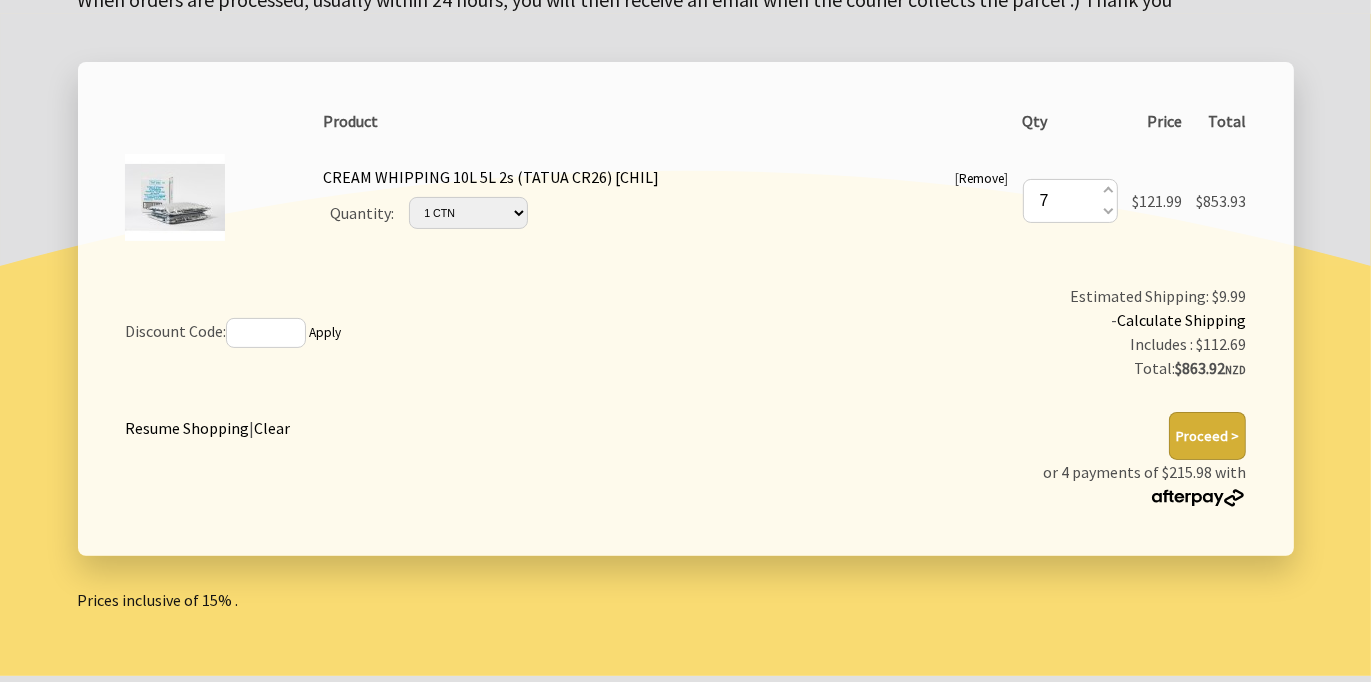 scroll, scrollTop: 56, scrollLeft: 0, axis: vertical 